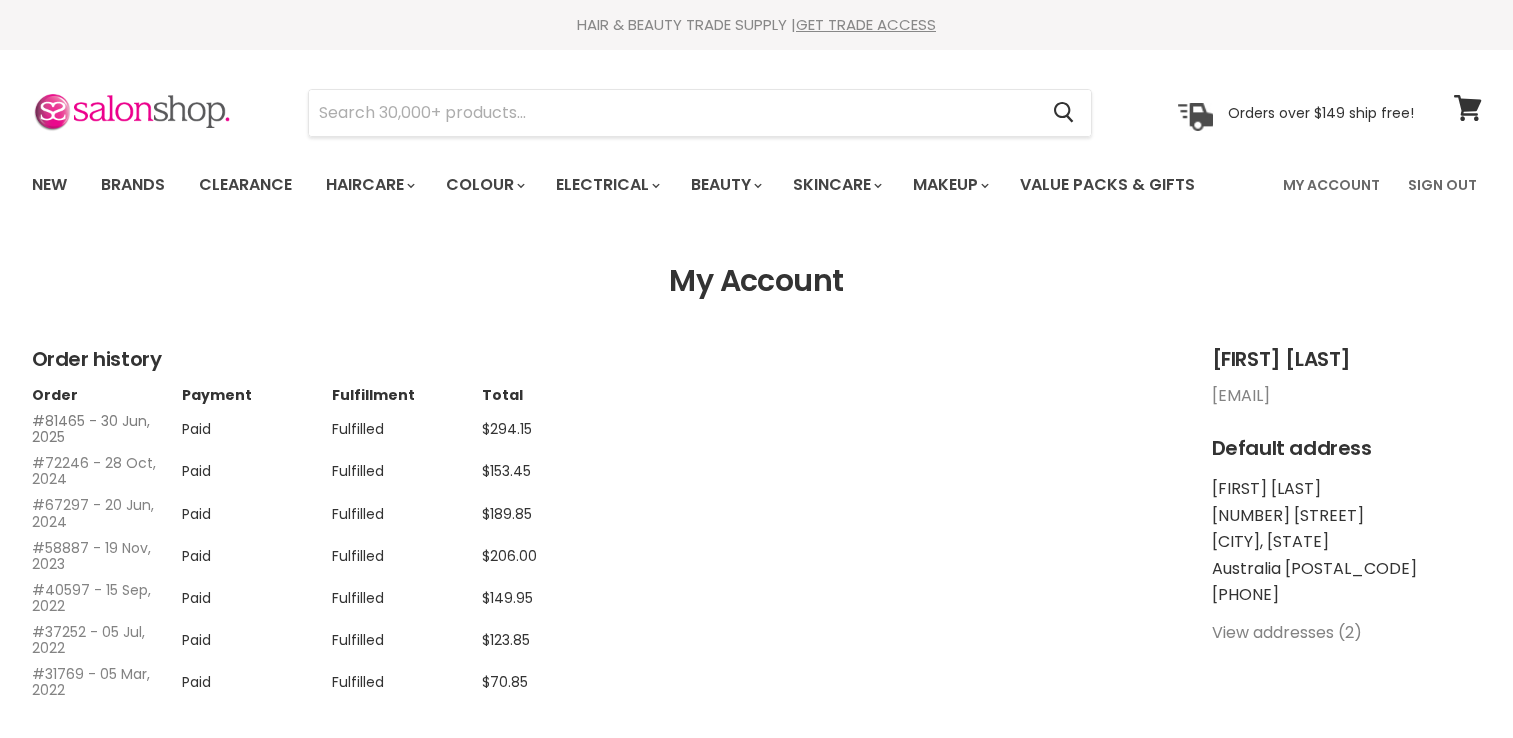 scroll, scrollTop: 0, scrollLeft: 0, axis: both 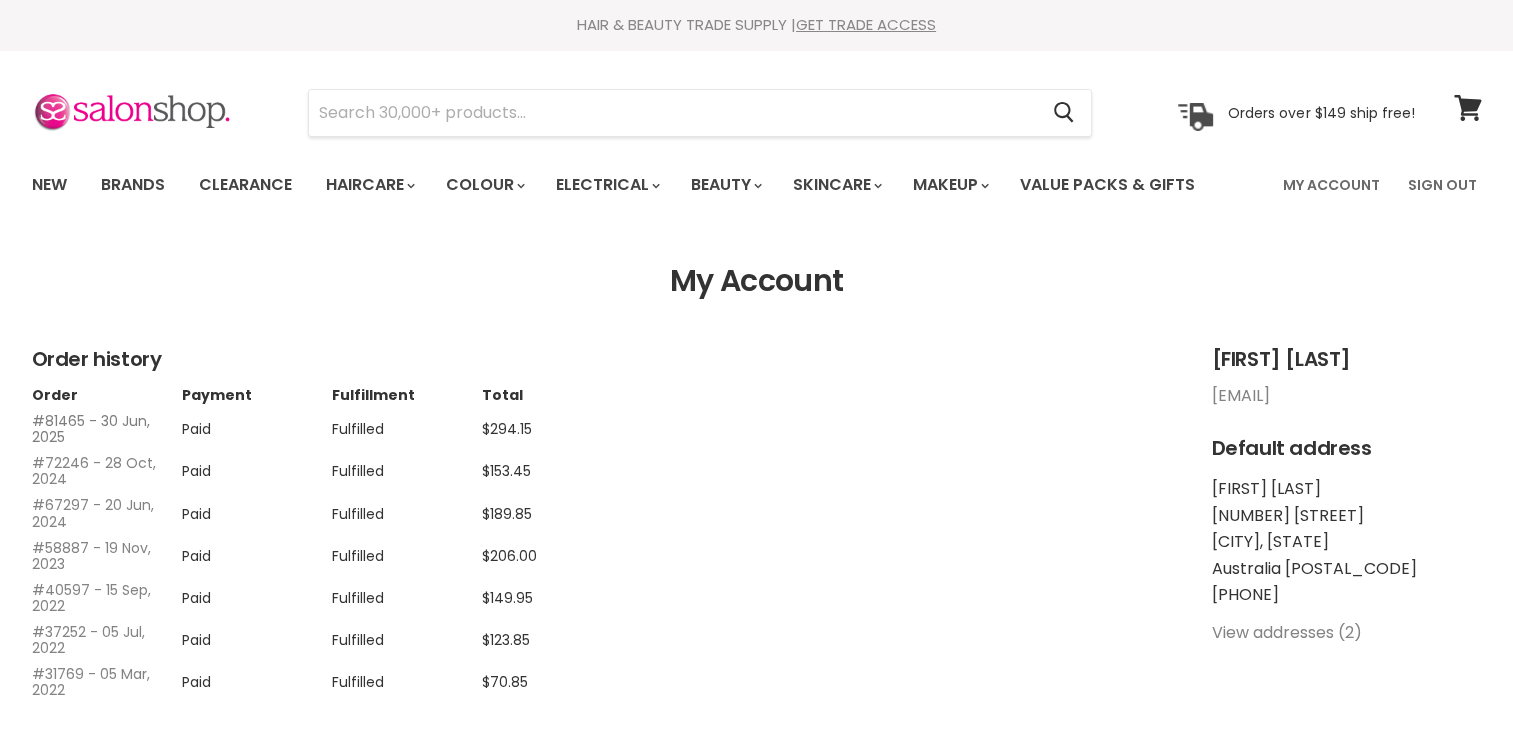 click on "#81465 - 30 Jun, 2025" at bounding box center (91, 429) 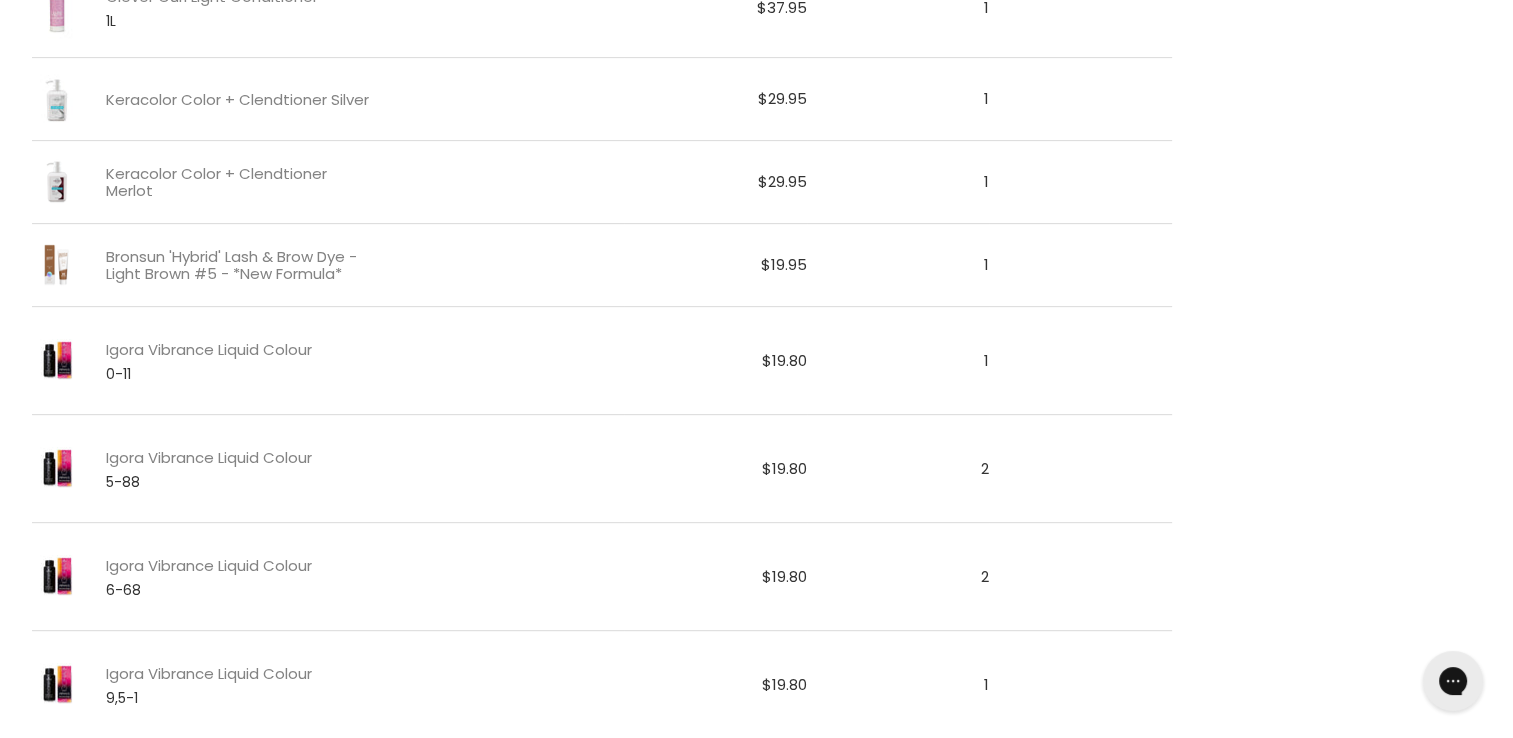 scroll, scrollTop: 0, scrollLeft: 0, axis: both 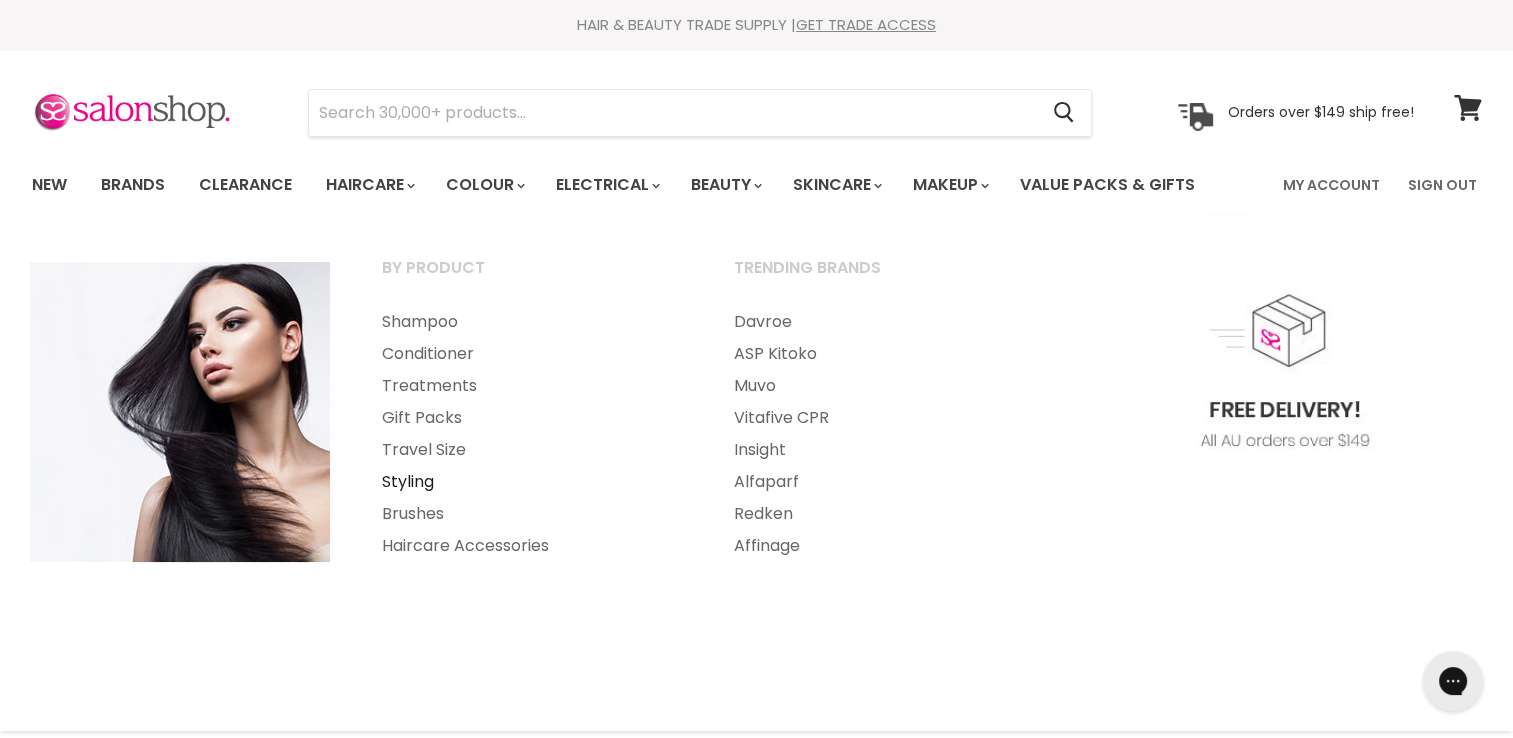 click on "Styling" at bounding box center (531, 482) 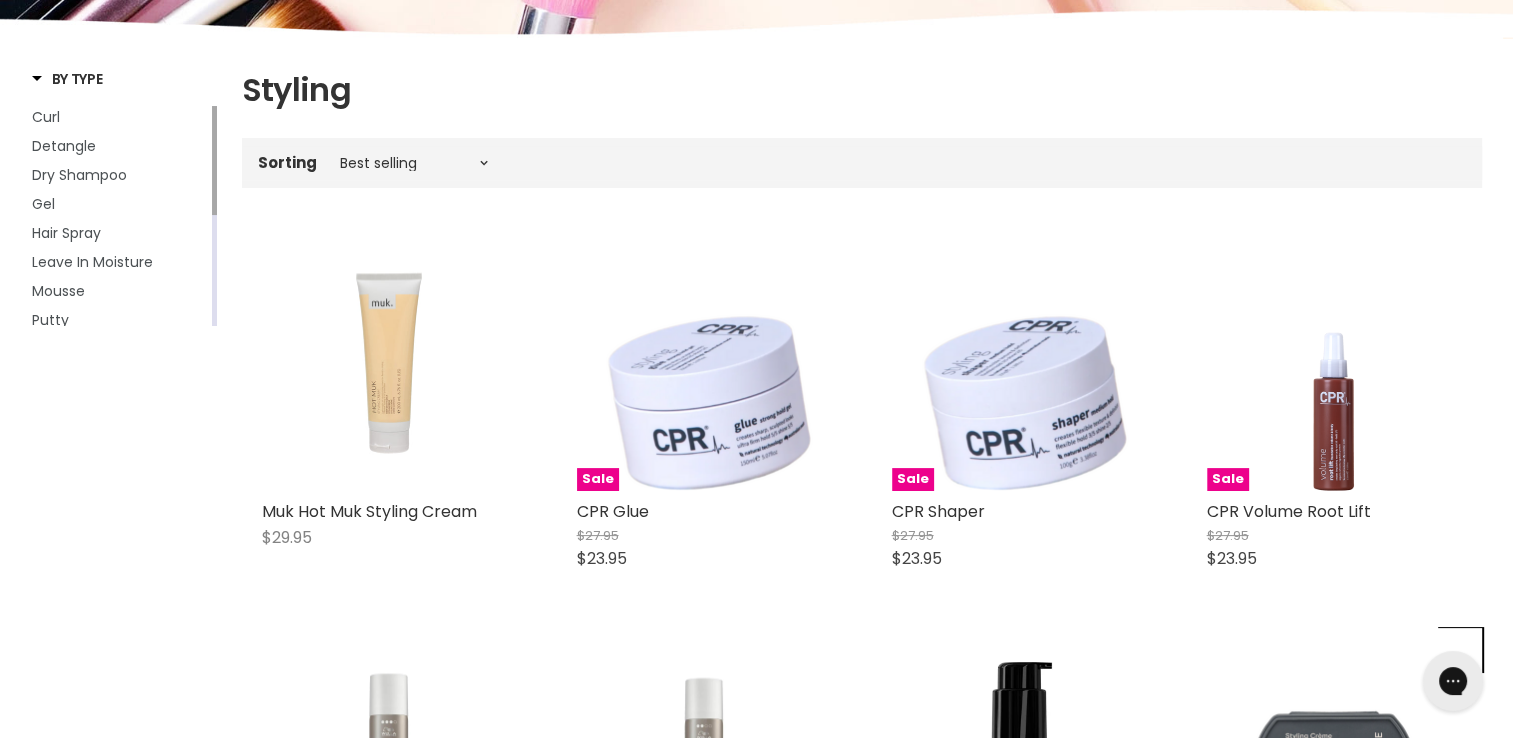 scroll, scrollTop: 0, scrollLeft: 0, axis: both 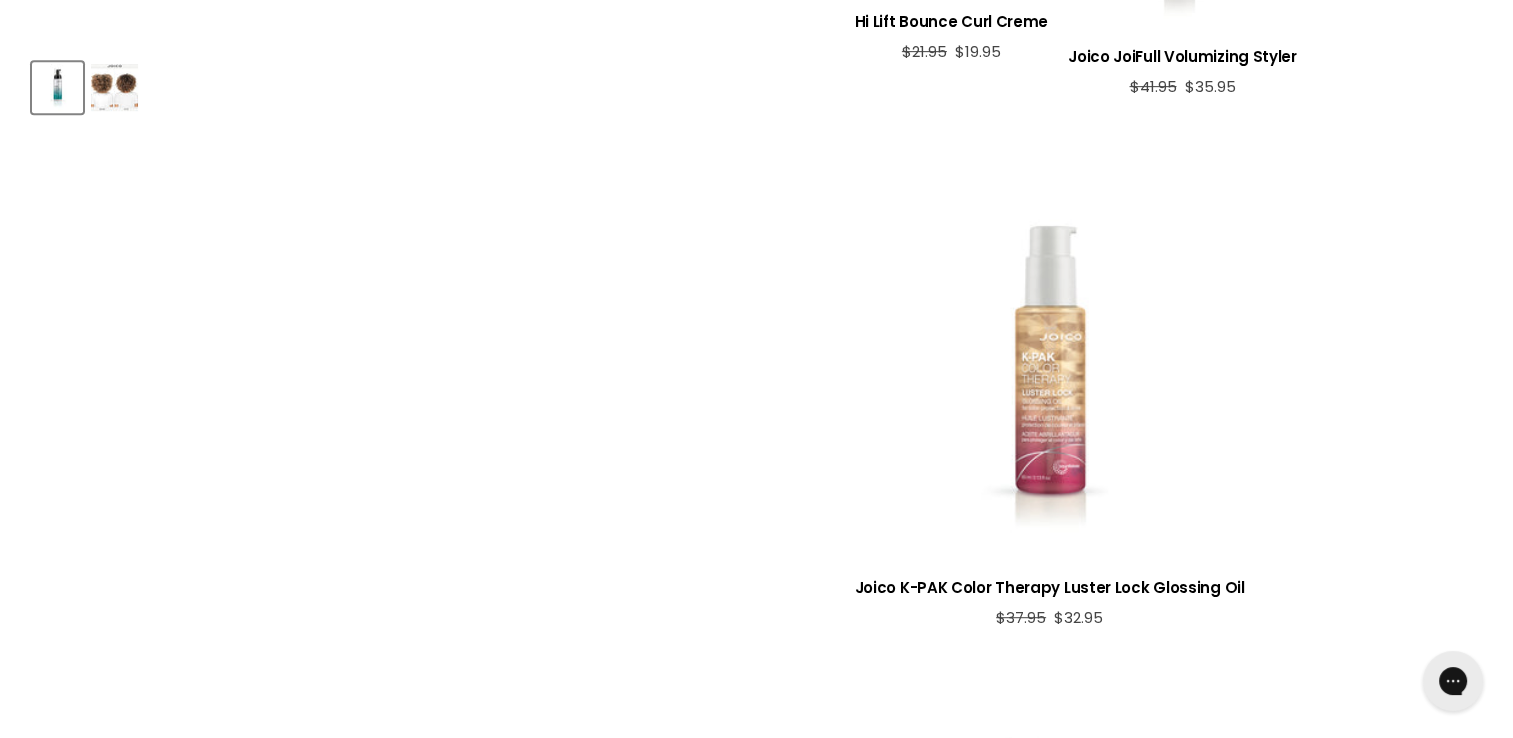 click on "Joico Curls Like Us Smooth & Bounce Hydrating Foam
No reviews
Sale
Original Price
$37.00
Current Price
$28.45
See more from  Joico" at bounding box center (1148, 1877) 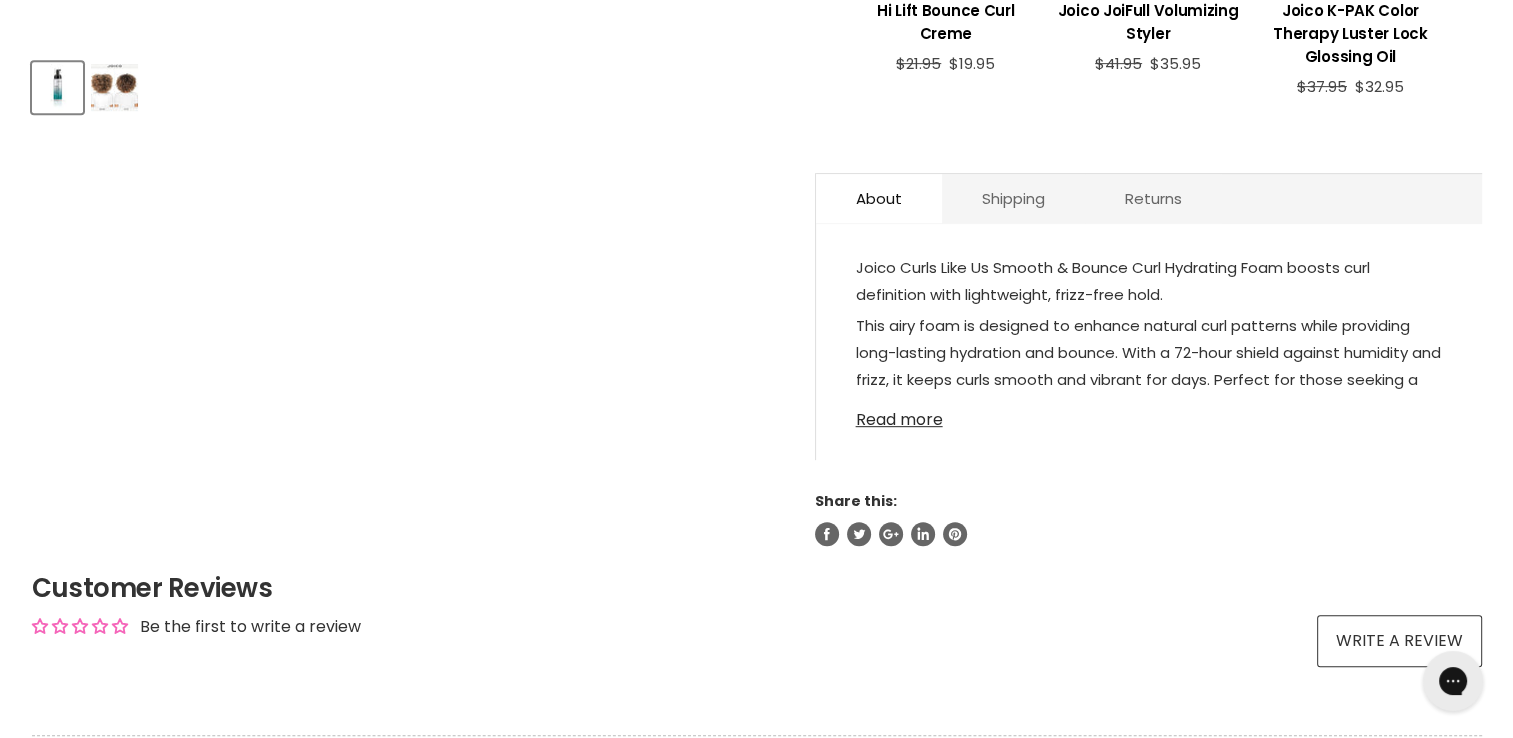 click on "Read more" at bounding box center (1149, 414) 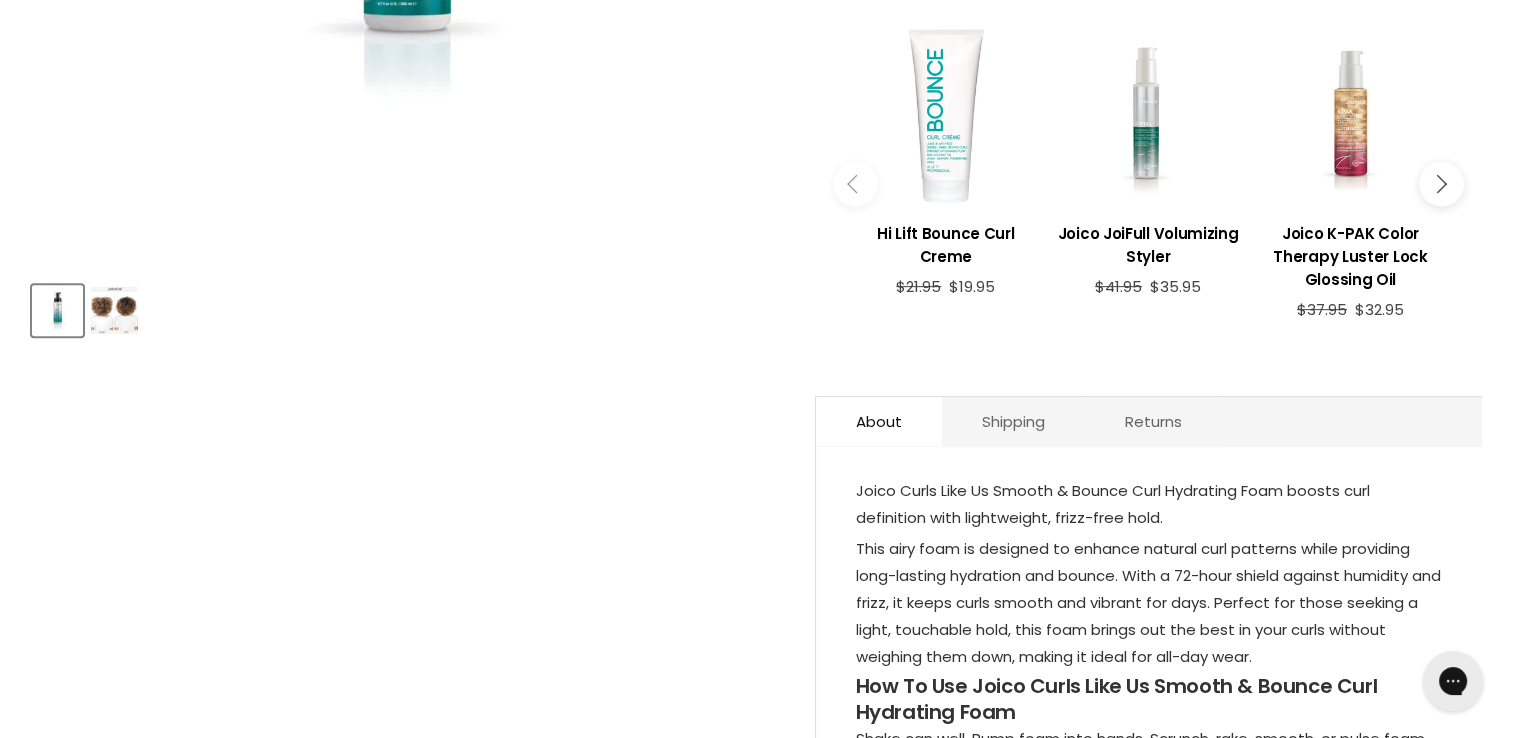 scroll, scrollTop: 726, scrollLeft: 0, axis: vertical 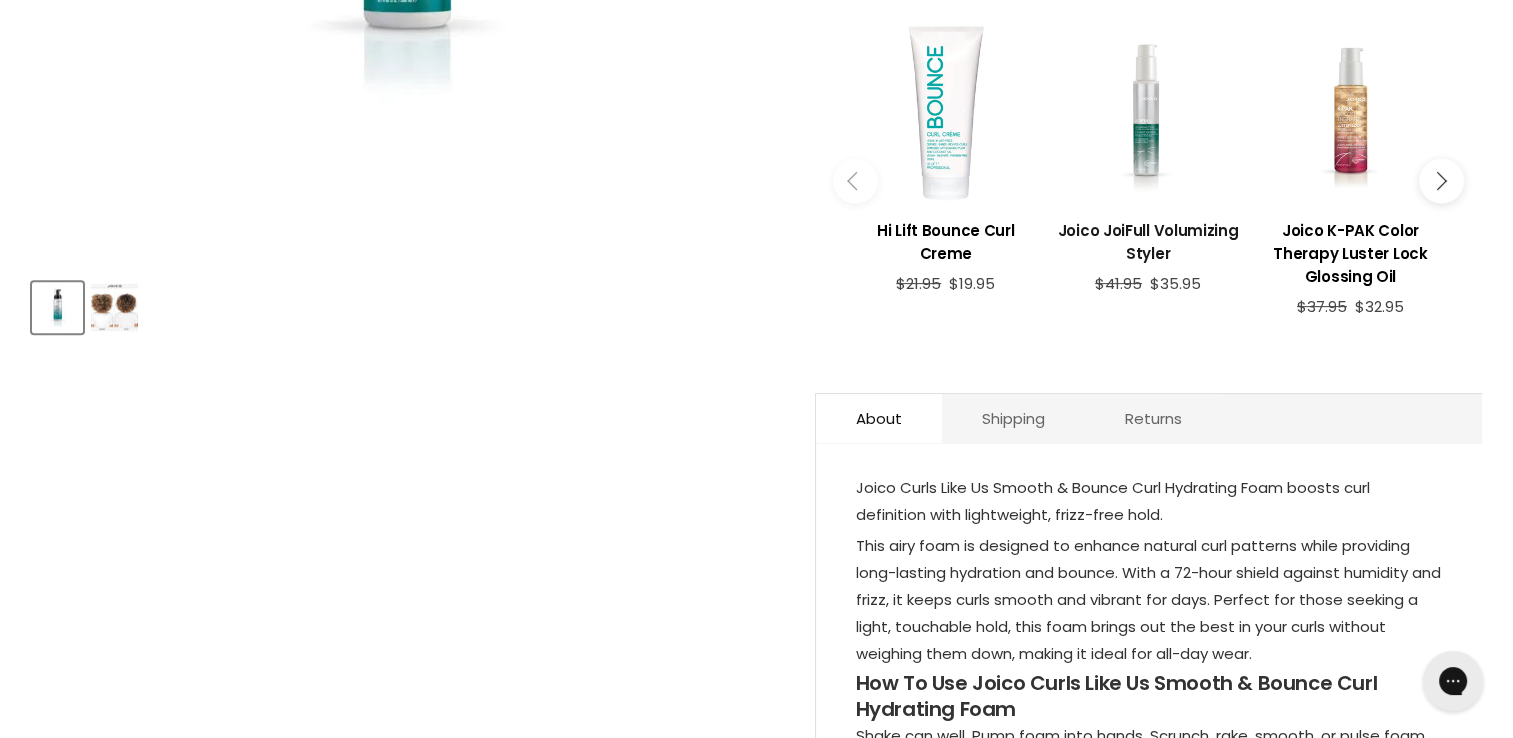 click on "Joico JoiFull Volumizing Styler" at bounding box center (1148, 242) 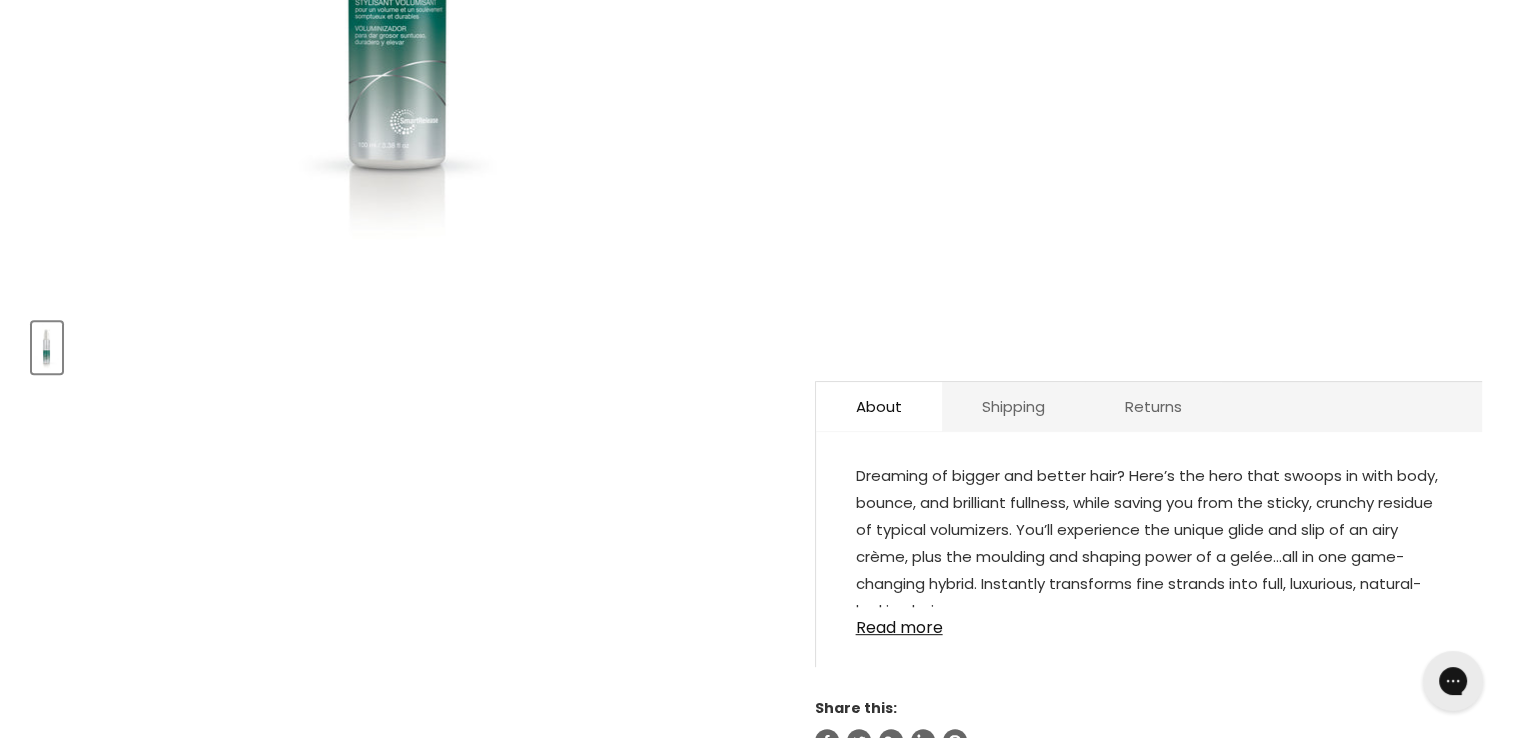 scroll, scrollTop: 0, scrollLeft: 0, axis: both 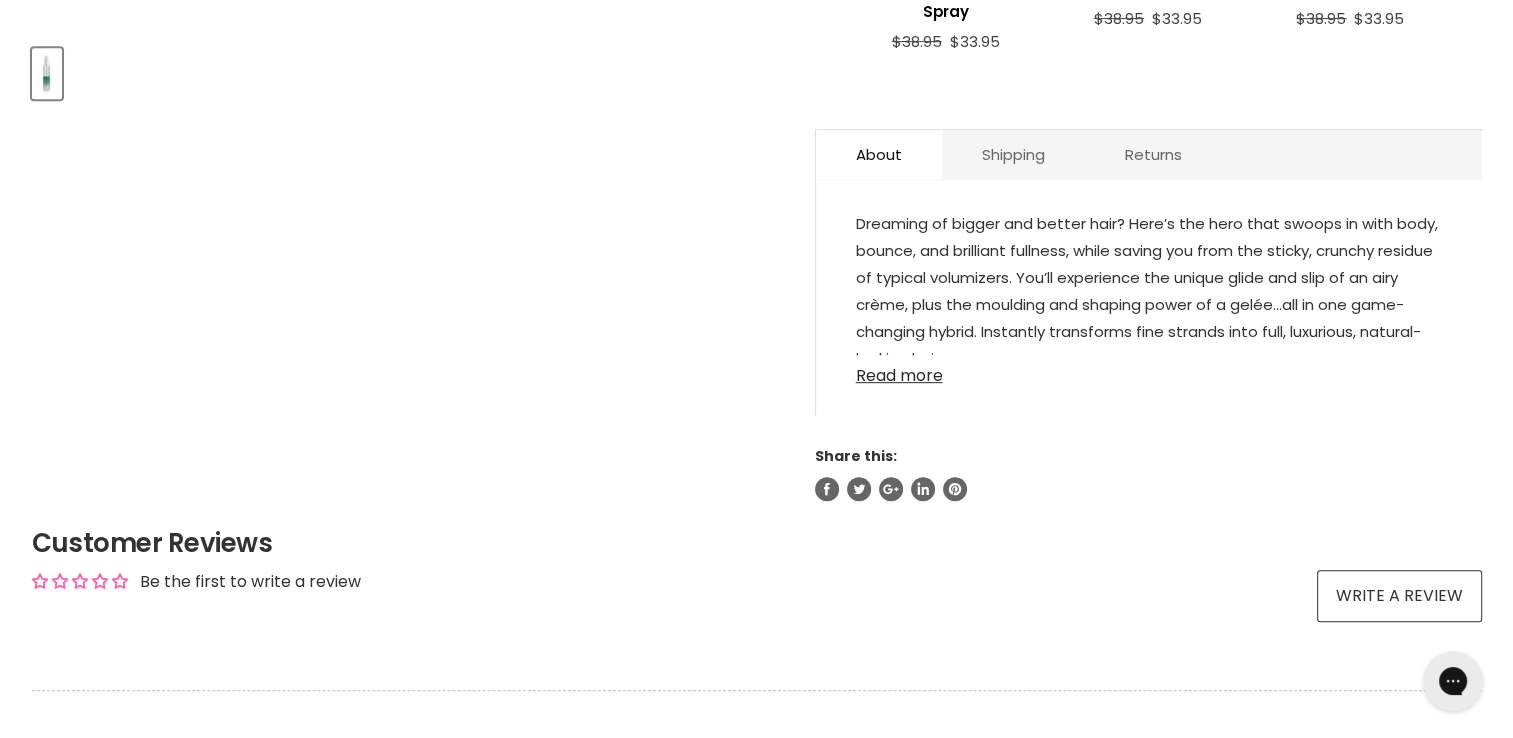 click on "Read more" at bounding box center (1149, 370) 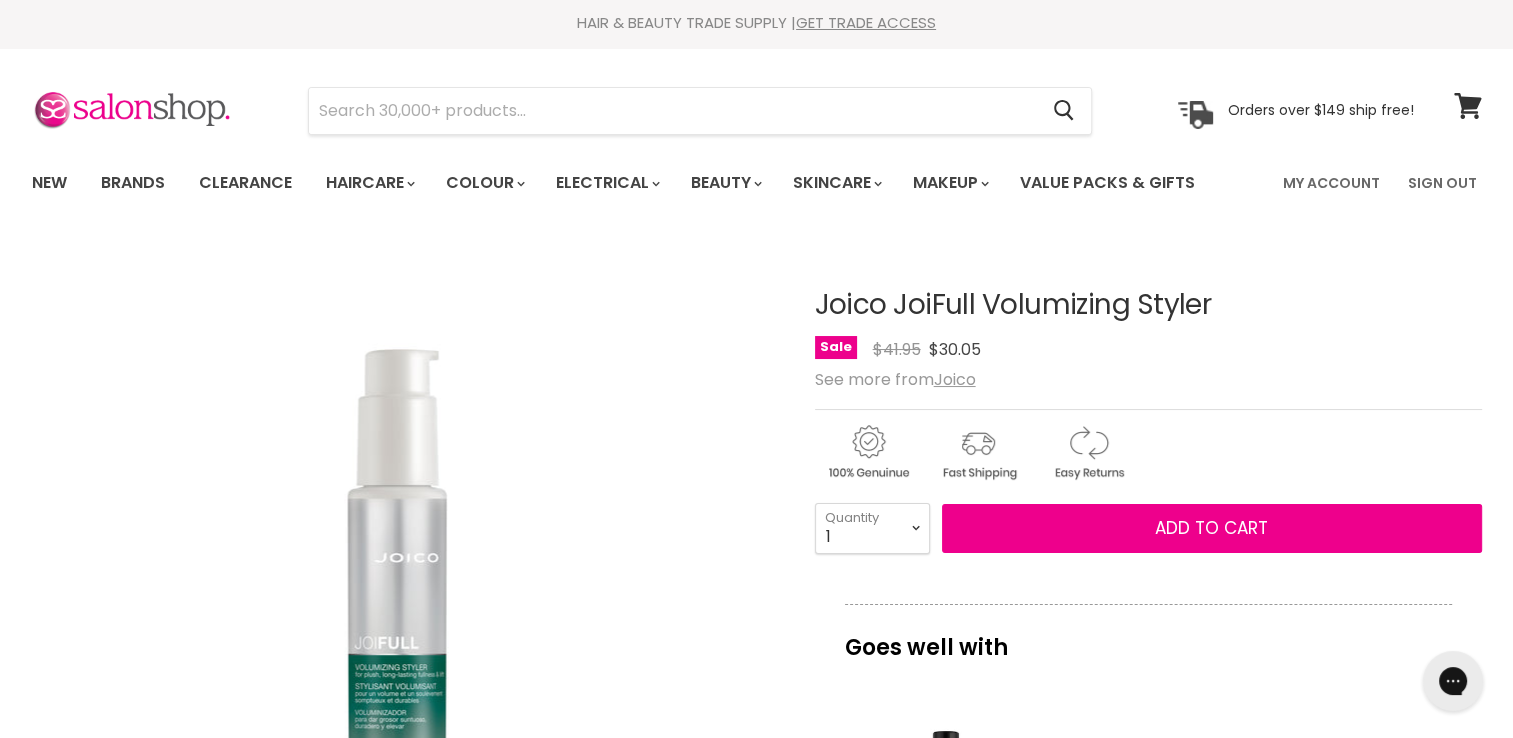 scroll, scrollTop: 0, scrollLeft: 0, axis: both 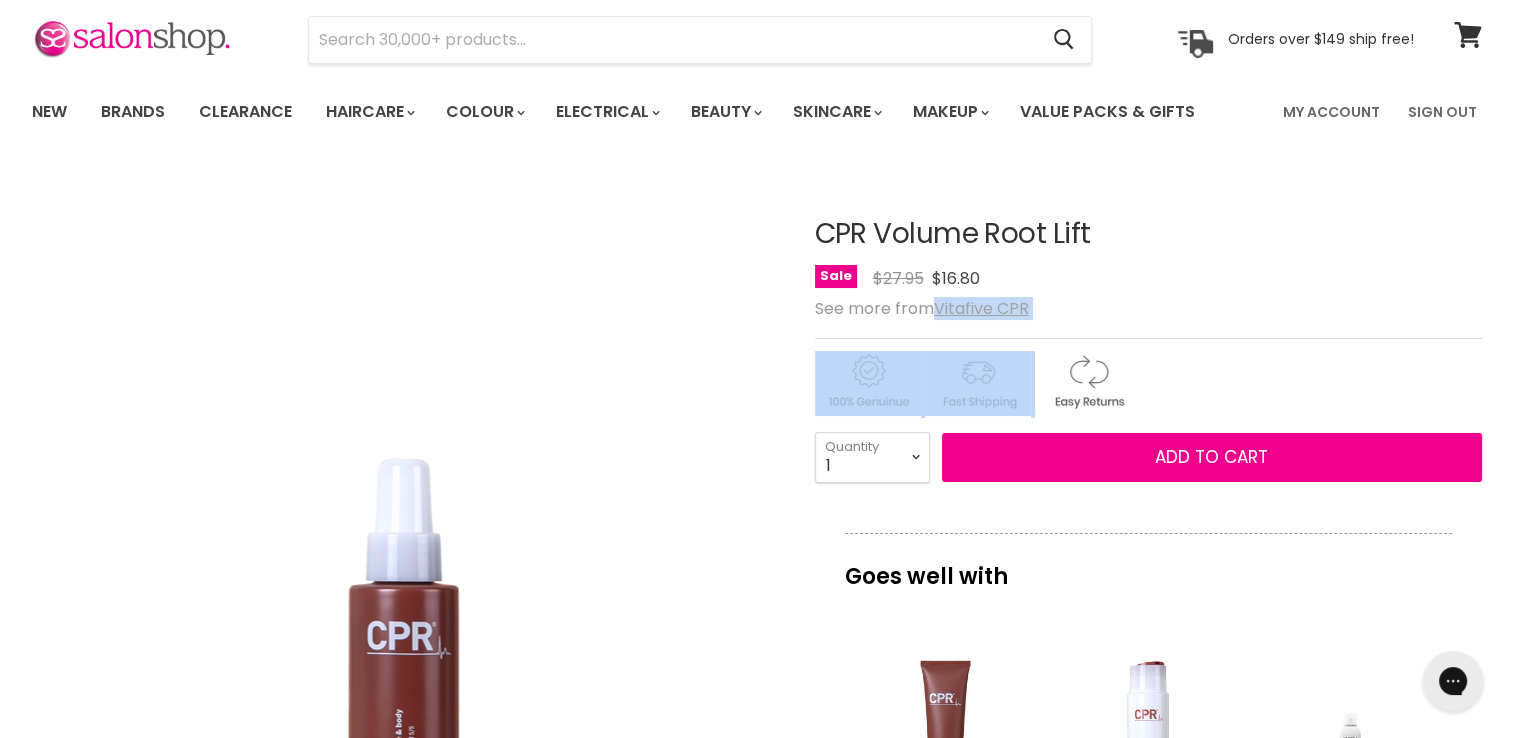 drag, startPoint x: 1124, startPoint y: 327, endPoint x: 940, endPoint y: 306, distance: 185.19449 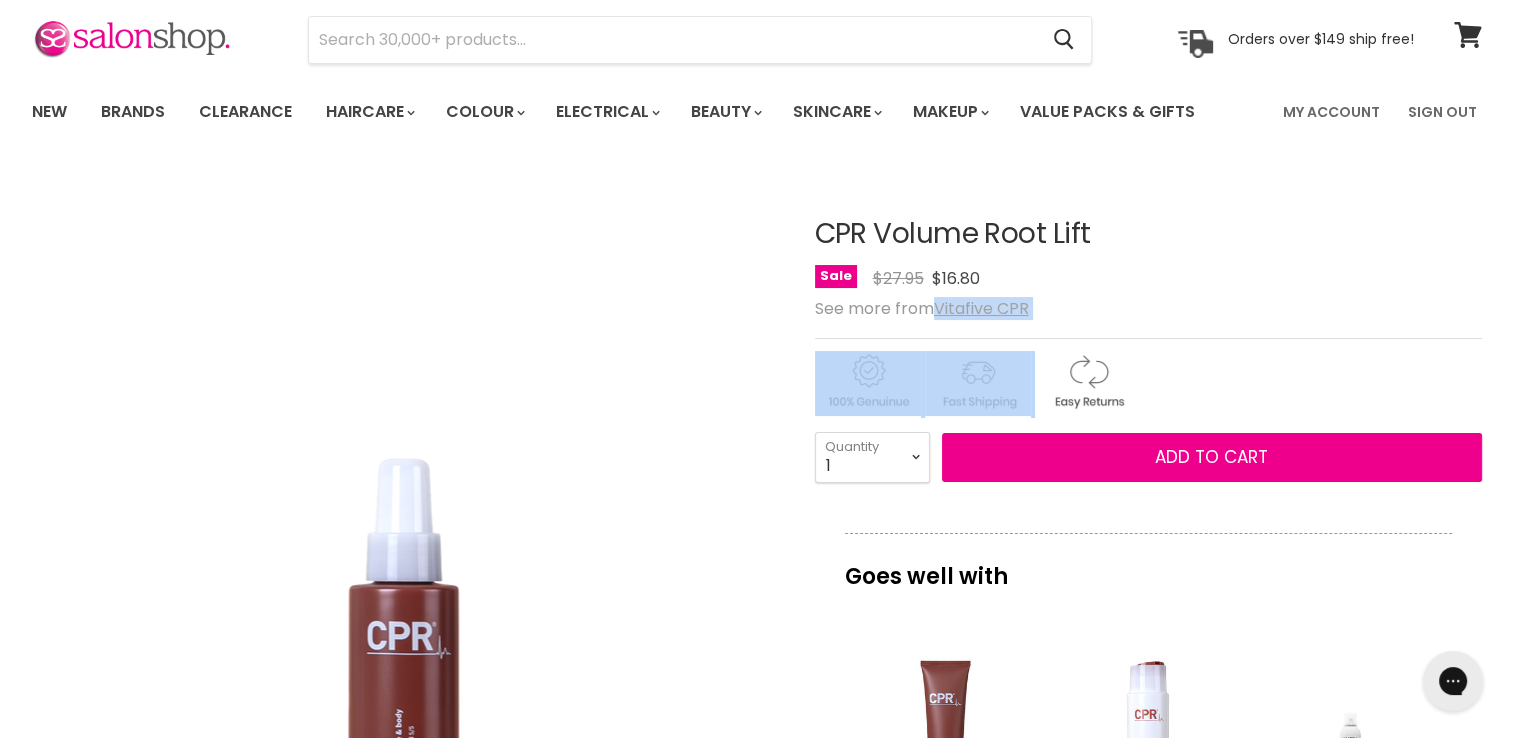 click on "CPR Volume Root Lift
No reviews
Sale
Original Price
$27.95
Current Price
$16.80
See more from  Vitafive CPR
1" at bounding box center (1148, 779) 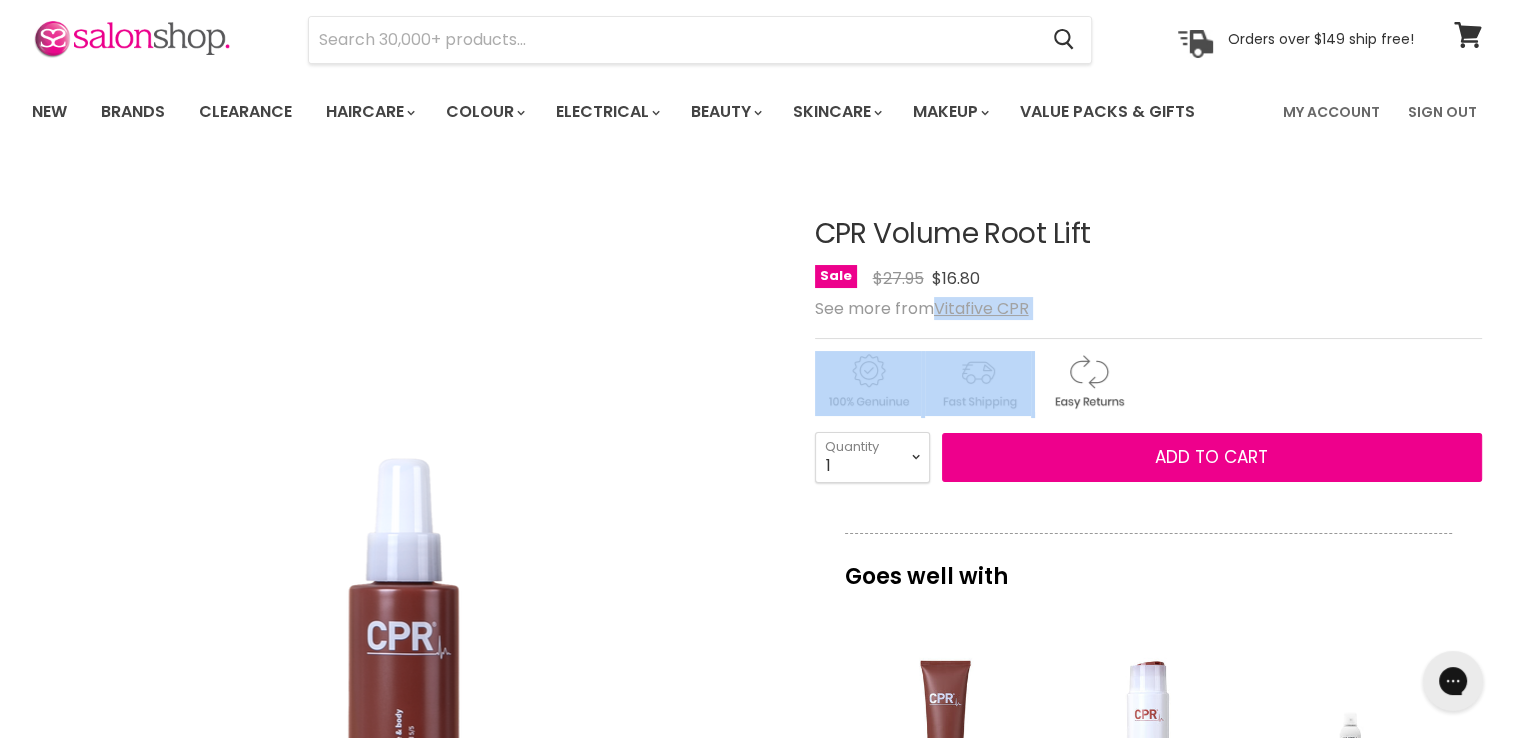 copy on "Vitafive CPR" 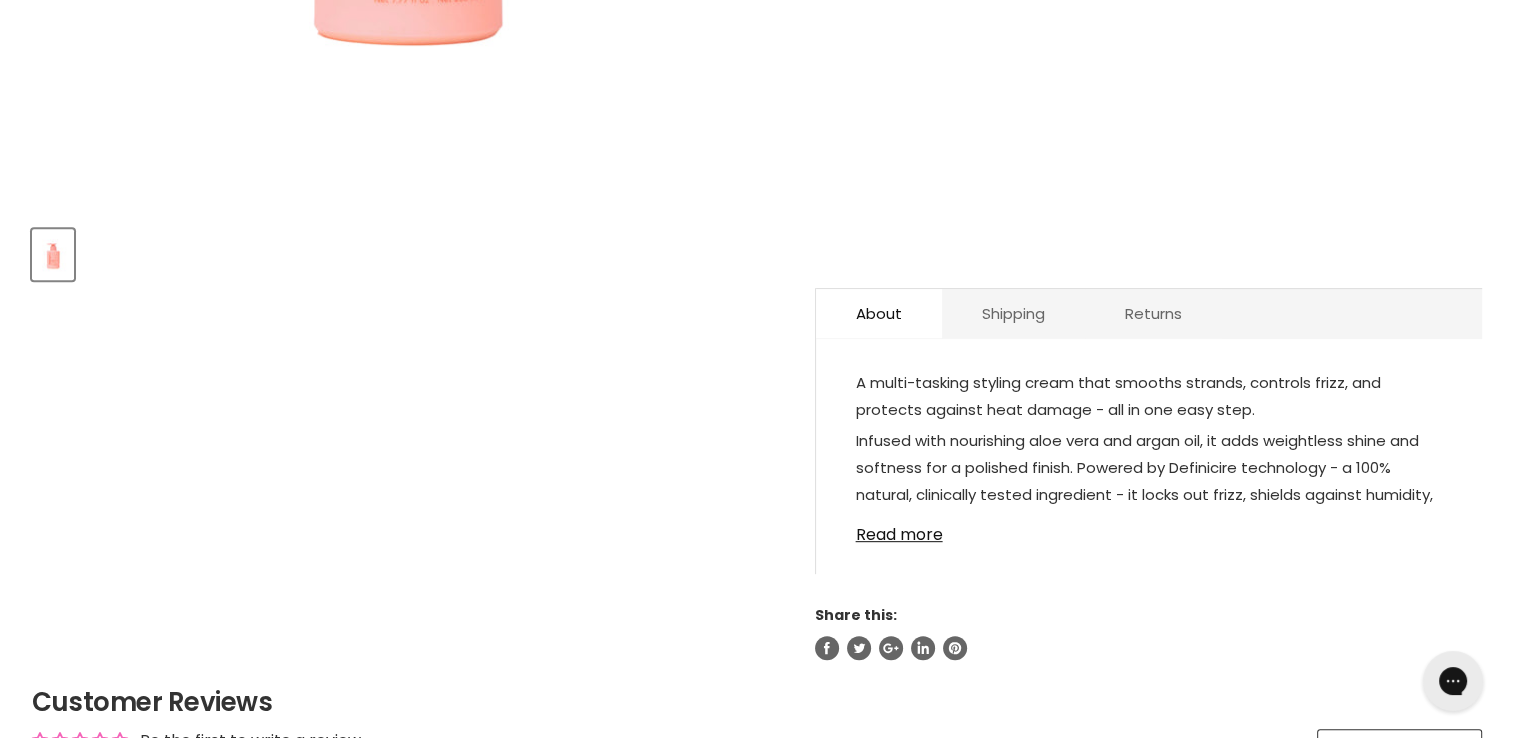 scroll, scrollTop: 0, scrollLeft: 0, axis: both 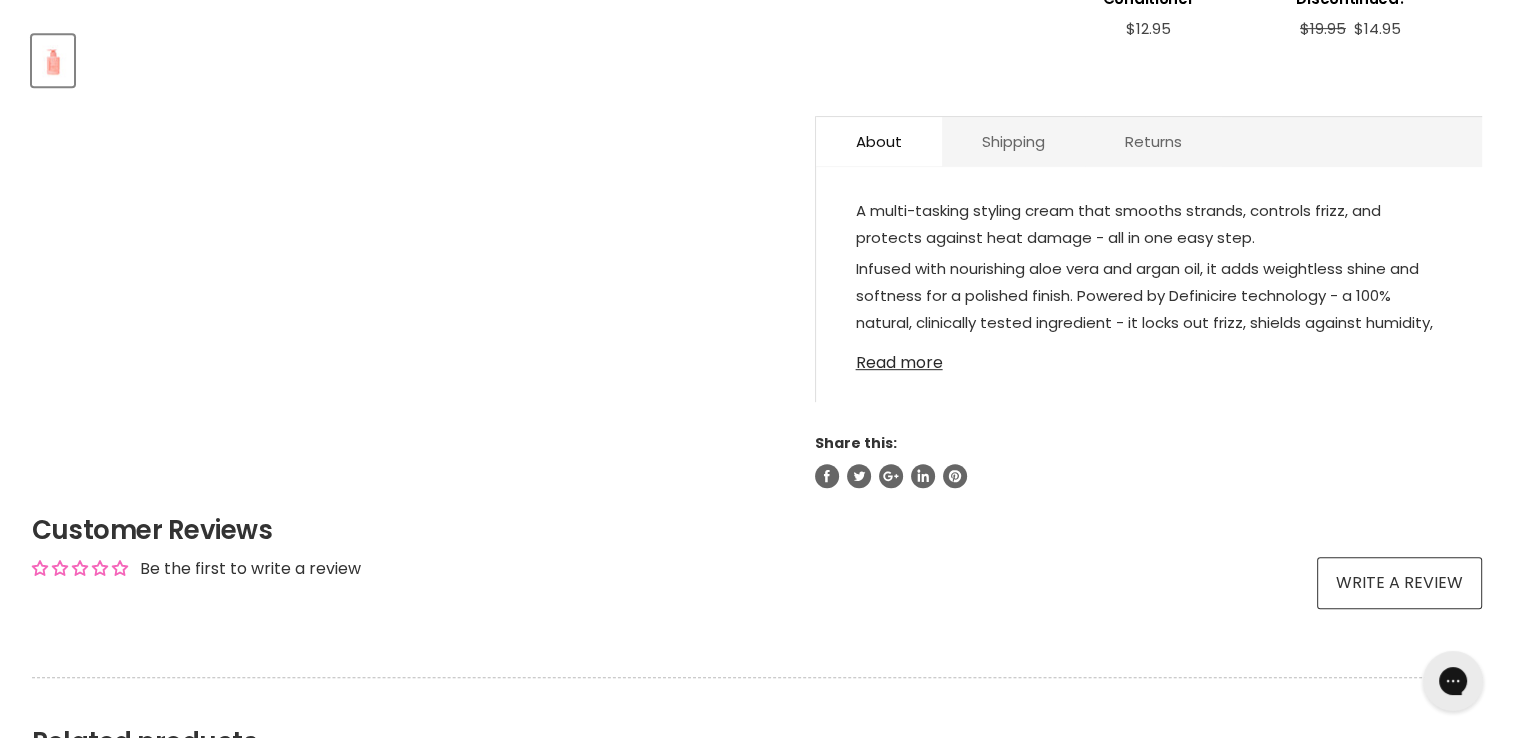click on "Read more" at bounding box center (1149, 357) 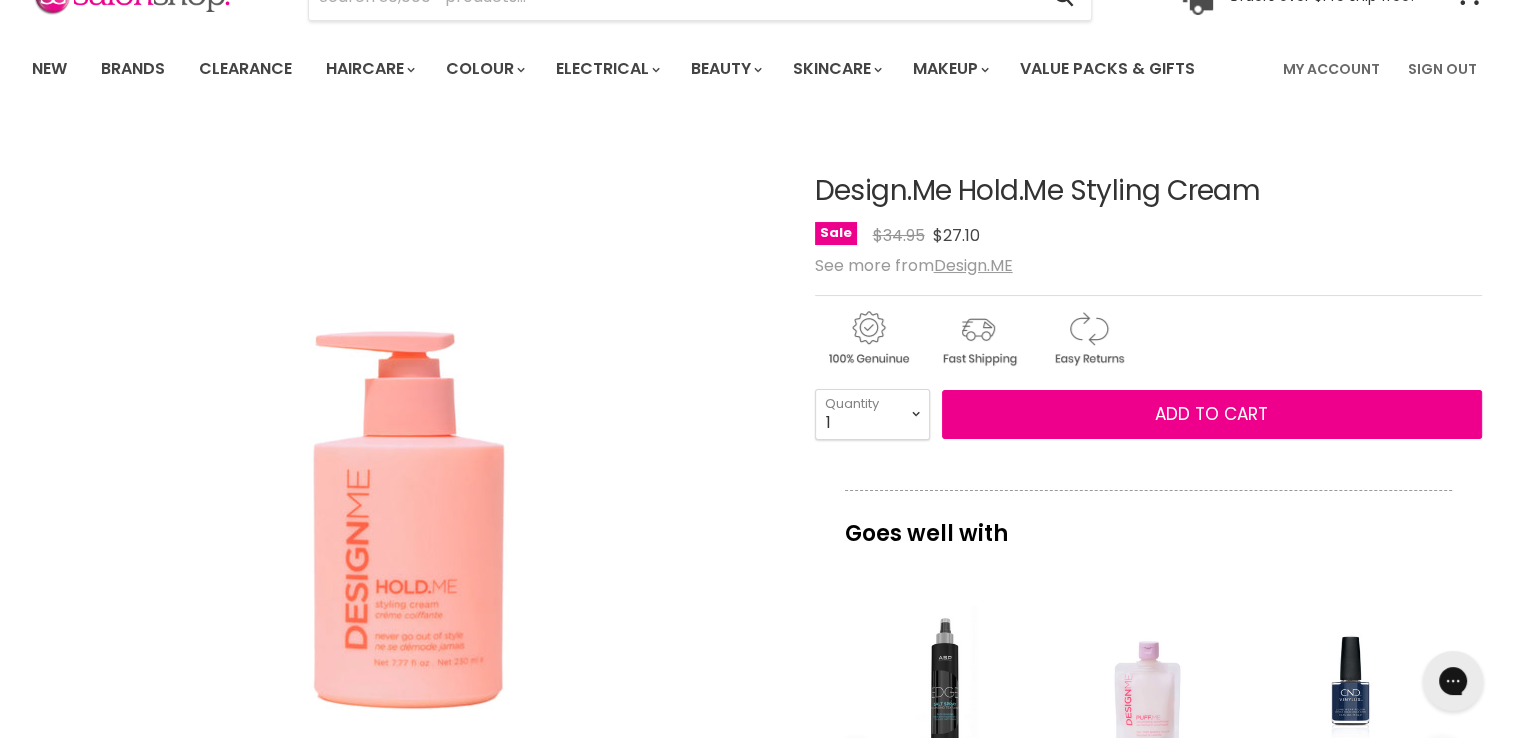 scroll, scrollTop: 146, scrollLeft: 0, axis: vertical 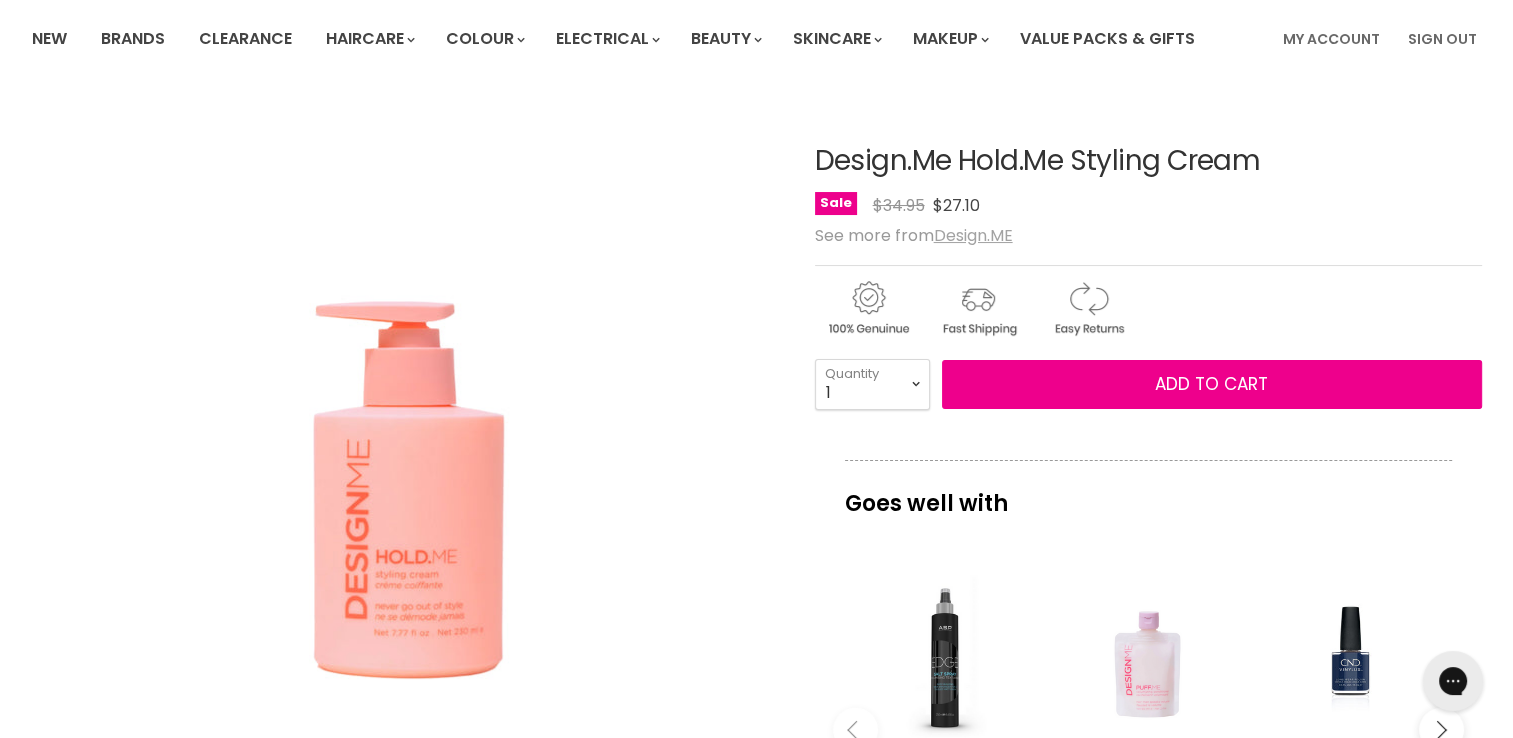 click on "Design.ME" at bounding box center (973, 235) 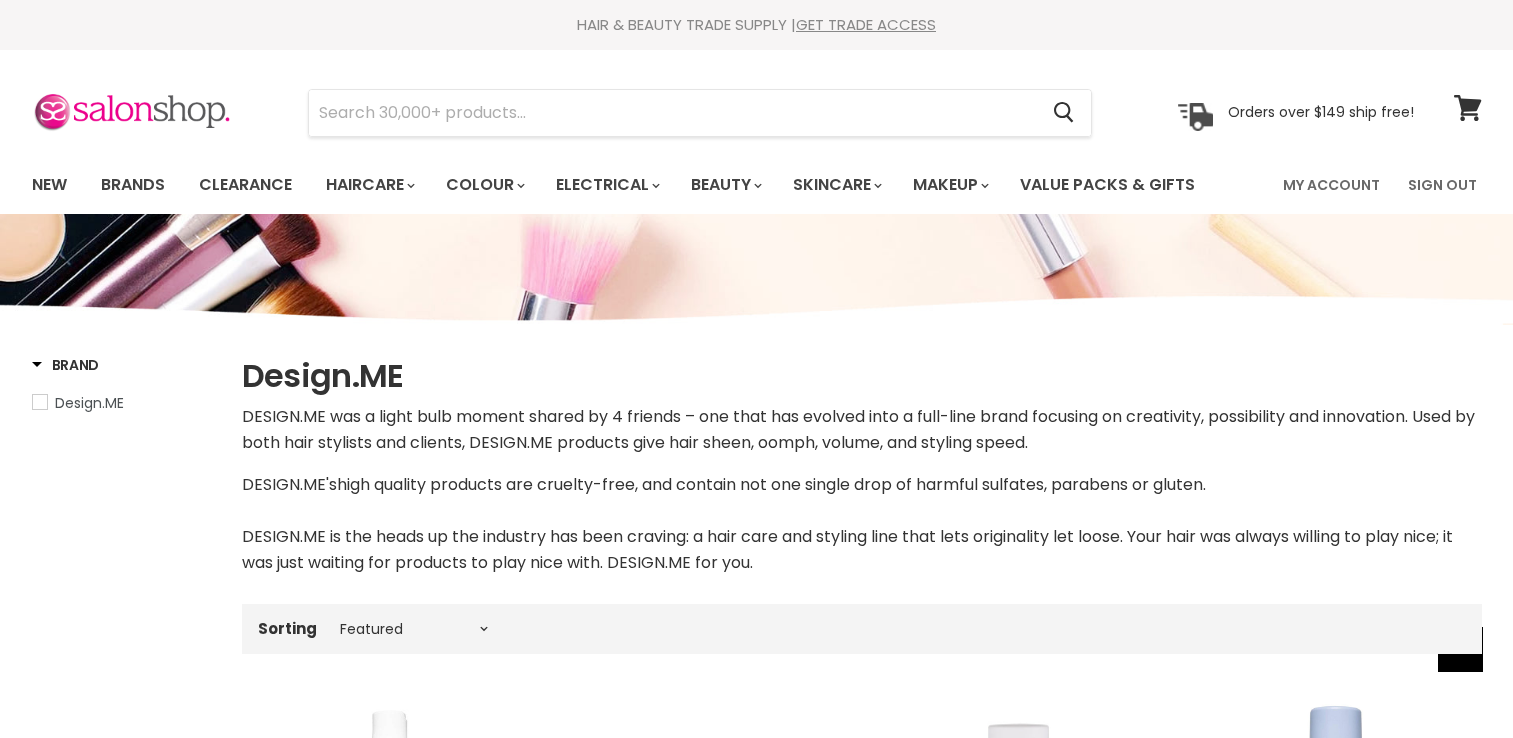 select on "manual" 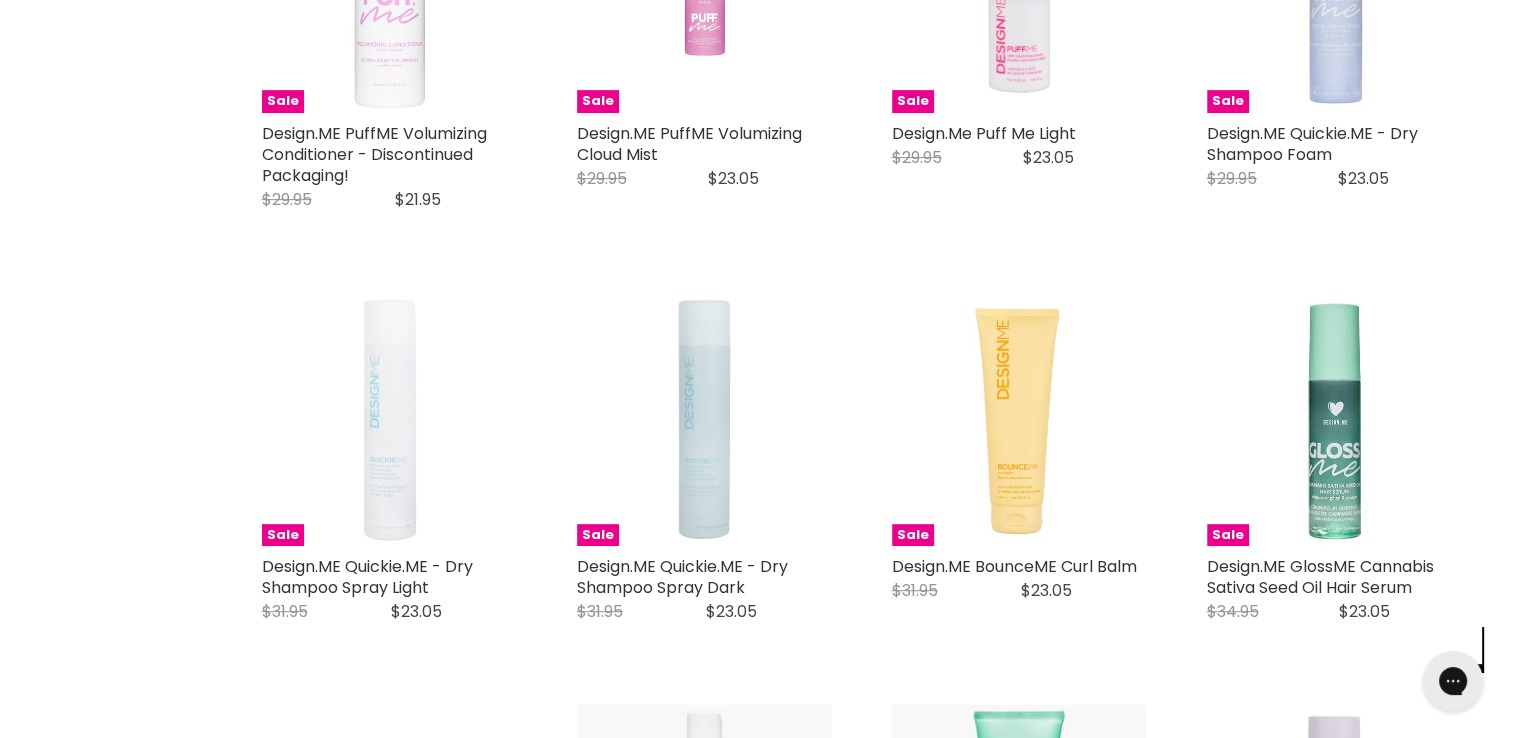 scroll, scrollTop: 0, scrollLeft: 0, axis: both 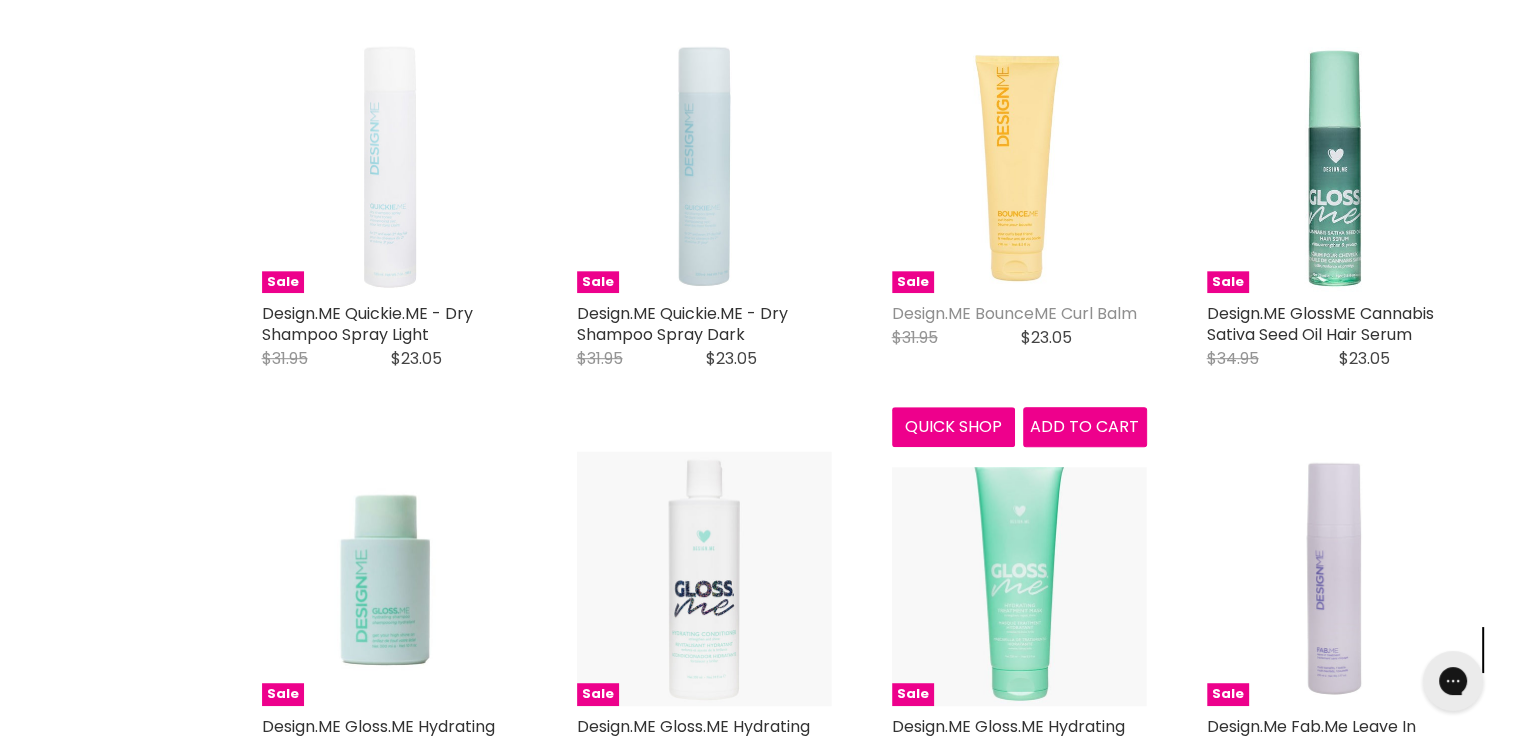 click on "Design.ME BounceME Curl Balm" at bounding box center (1014, 313) 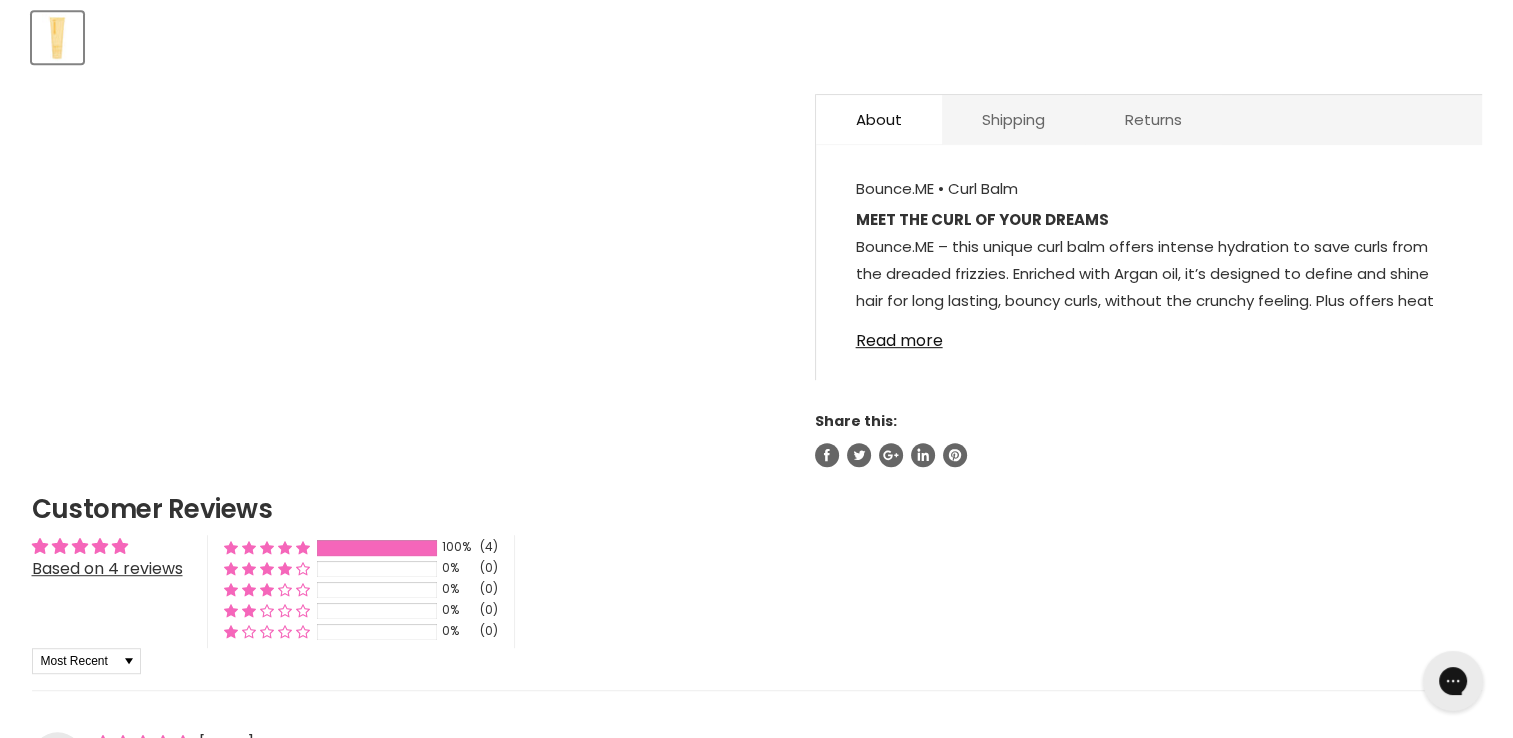scroll, scrollTop: 0, scrollLeft: 0, axis: both 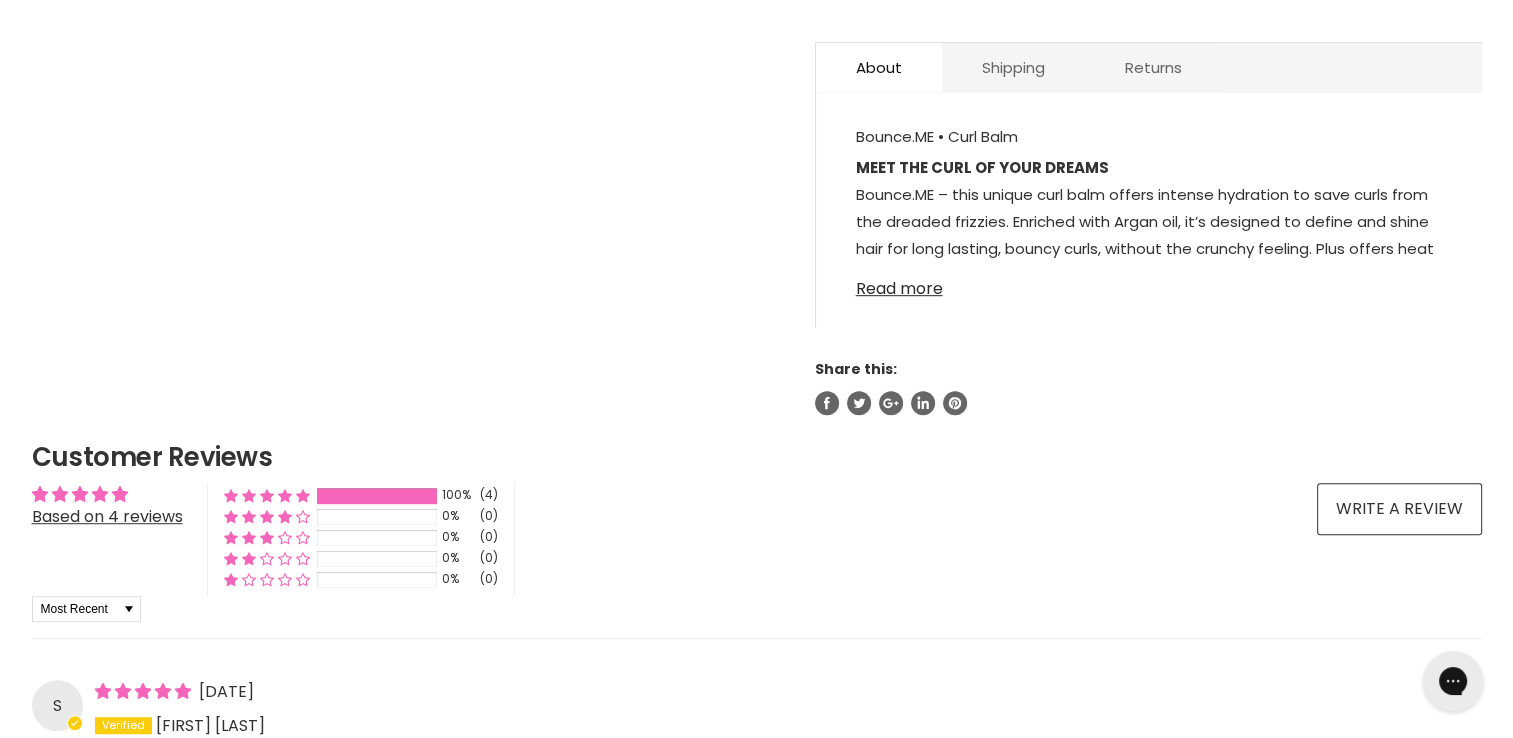 click on "Read more" at bounding box center [1149, 283] 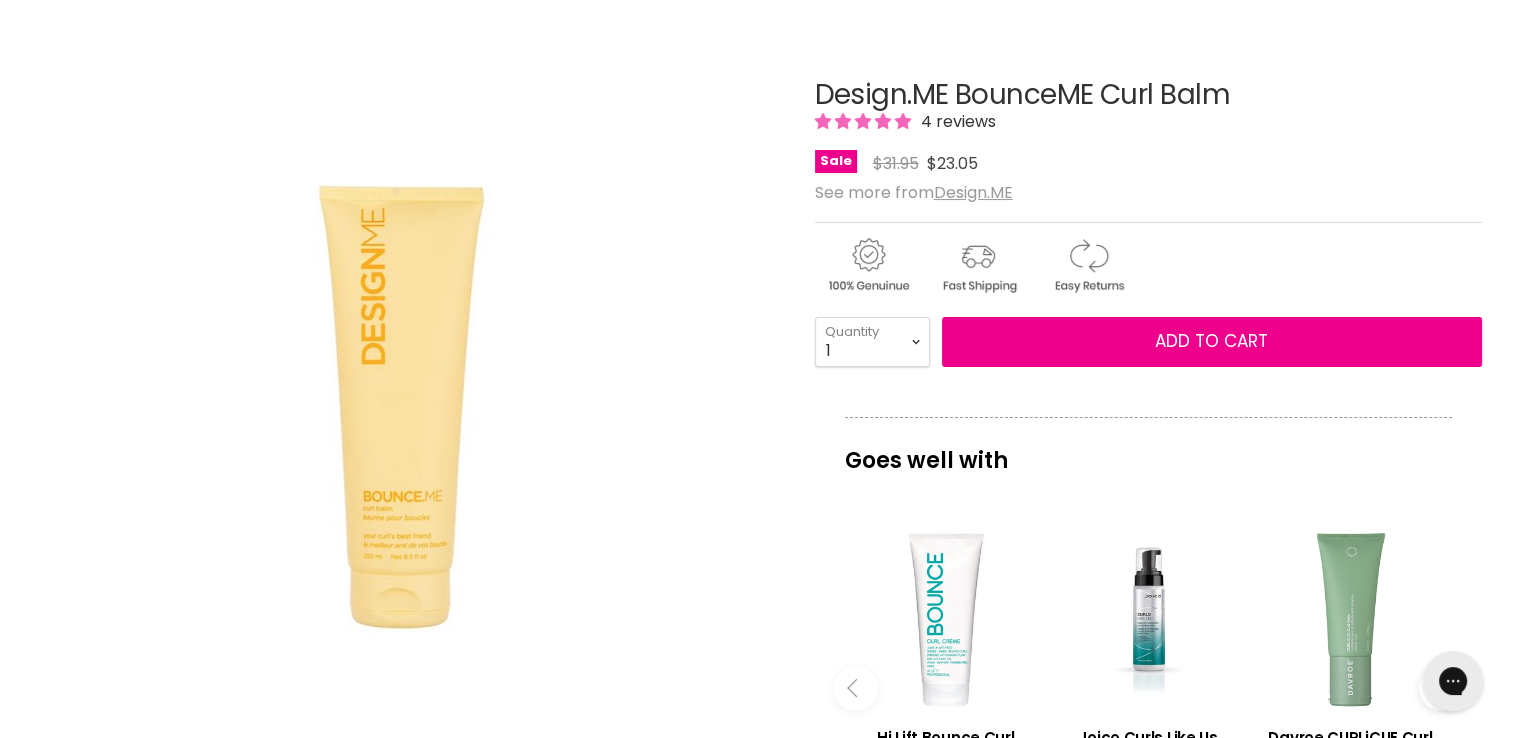 scroll, scrollTop: 0, scrollLeft: 0, axis: both 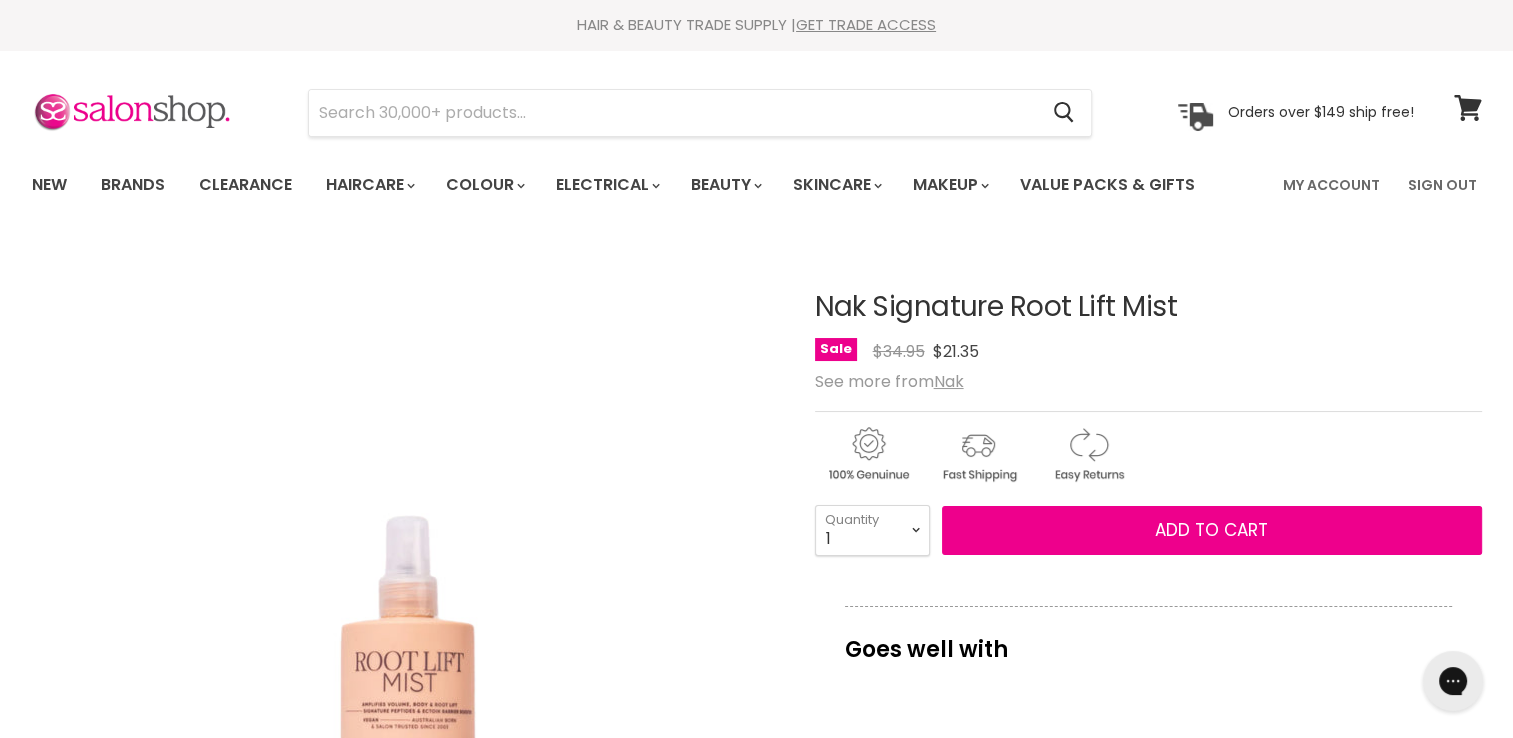 drag, startPoint x: 814, startPoint y: 304, endPoint x: 862, endPoint y: 317, distance: 49.729267 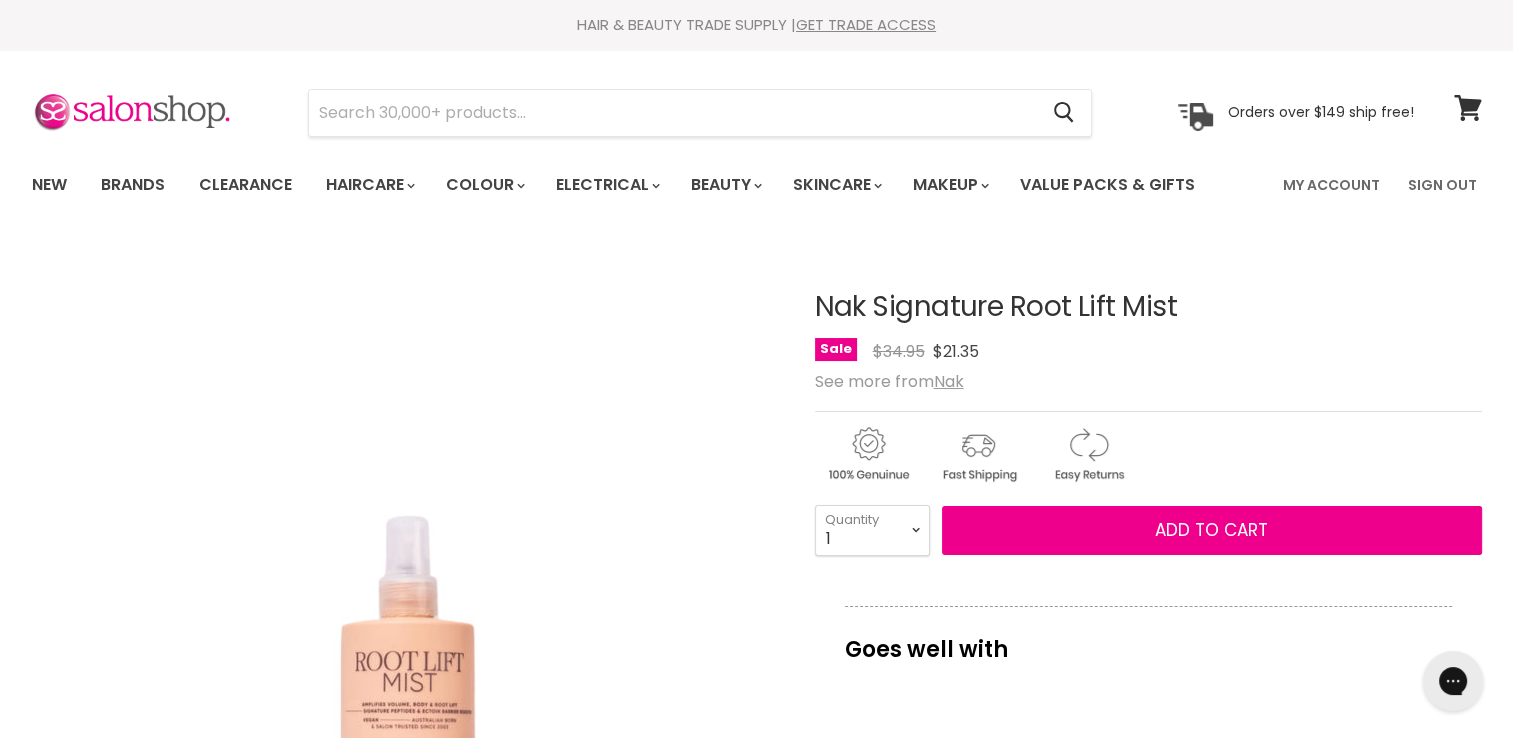 click on "Nak Signature Root Lift Mist" at bounding box center (1148, 307) 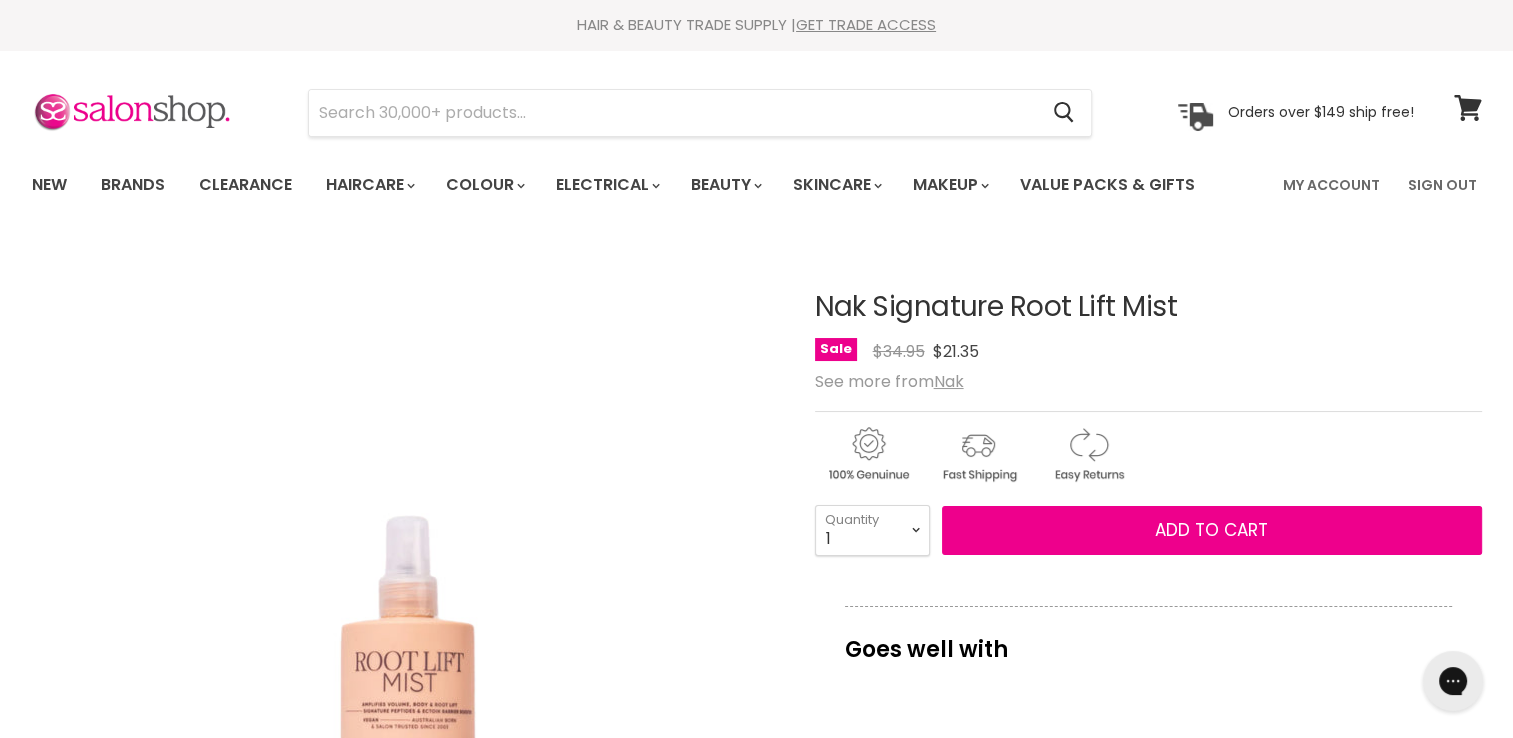 copy on "Nak" 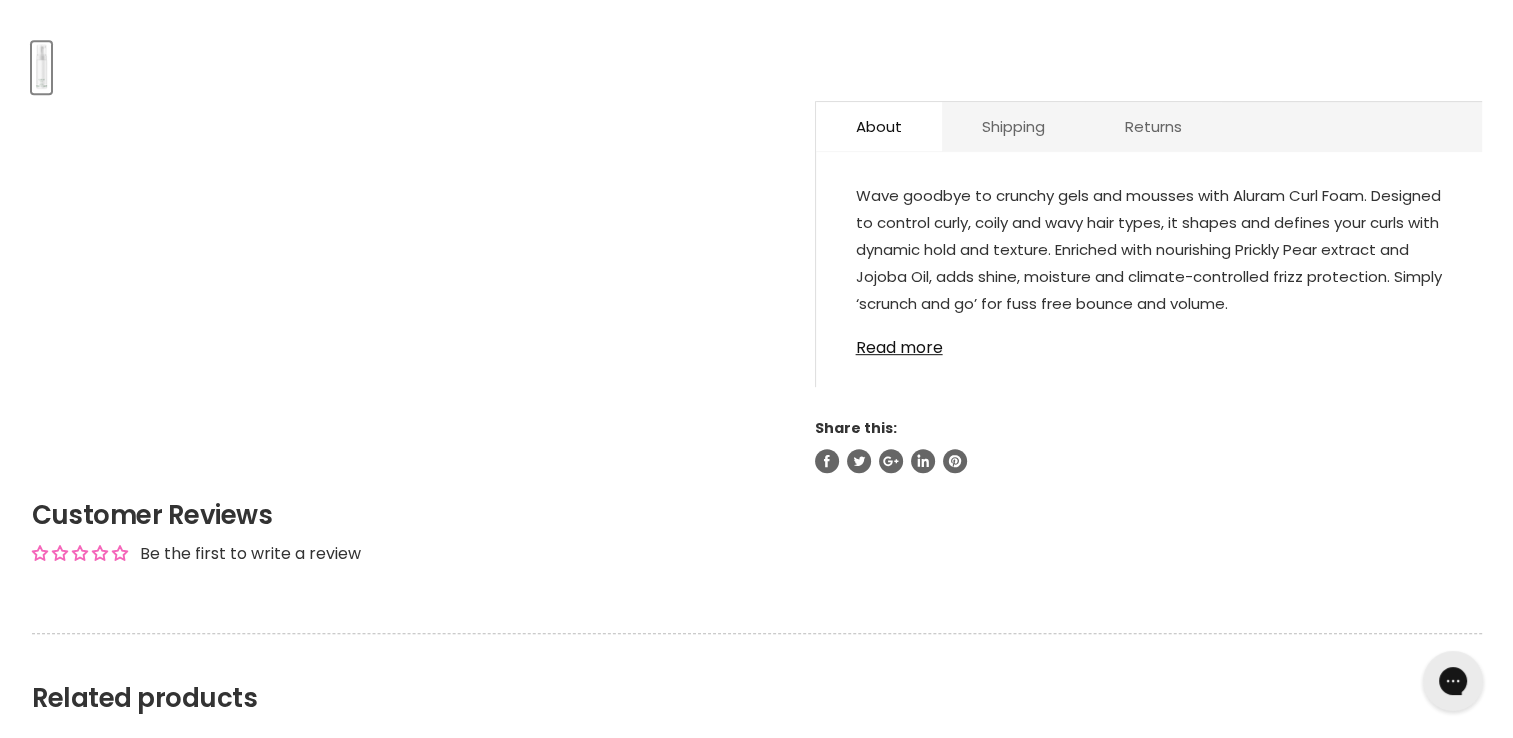 scroll, scrollTop: 0, scrollLeft: 0, axis: both 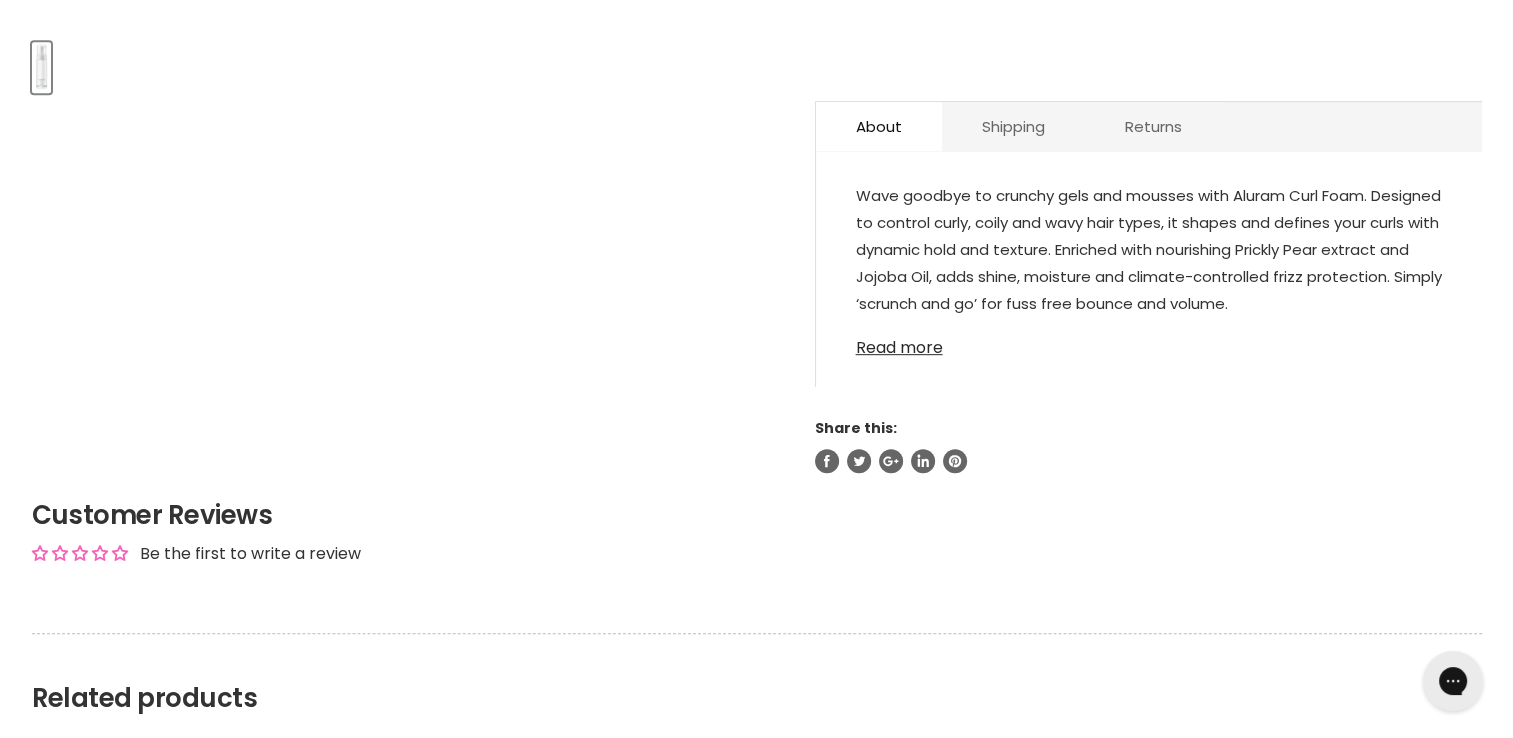 click on "Read more" at bounding box center [1149, 342] 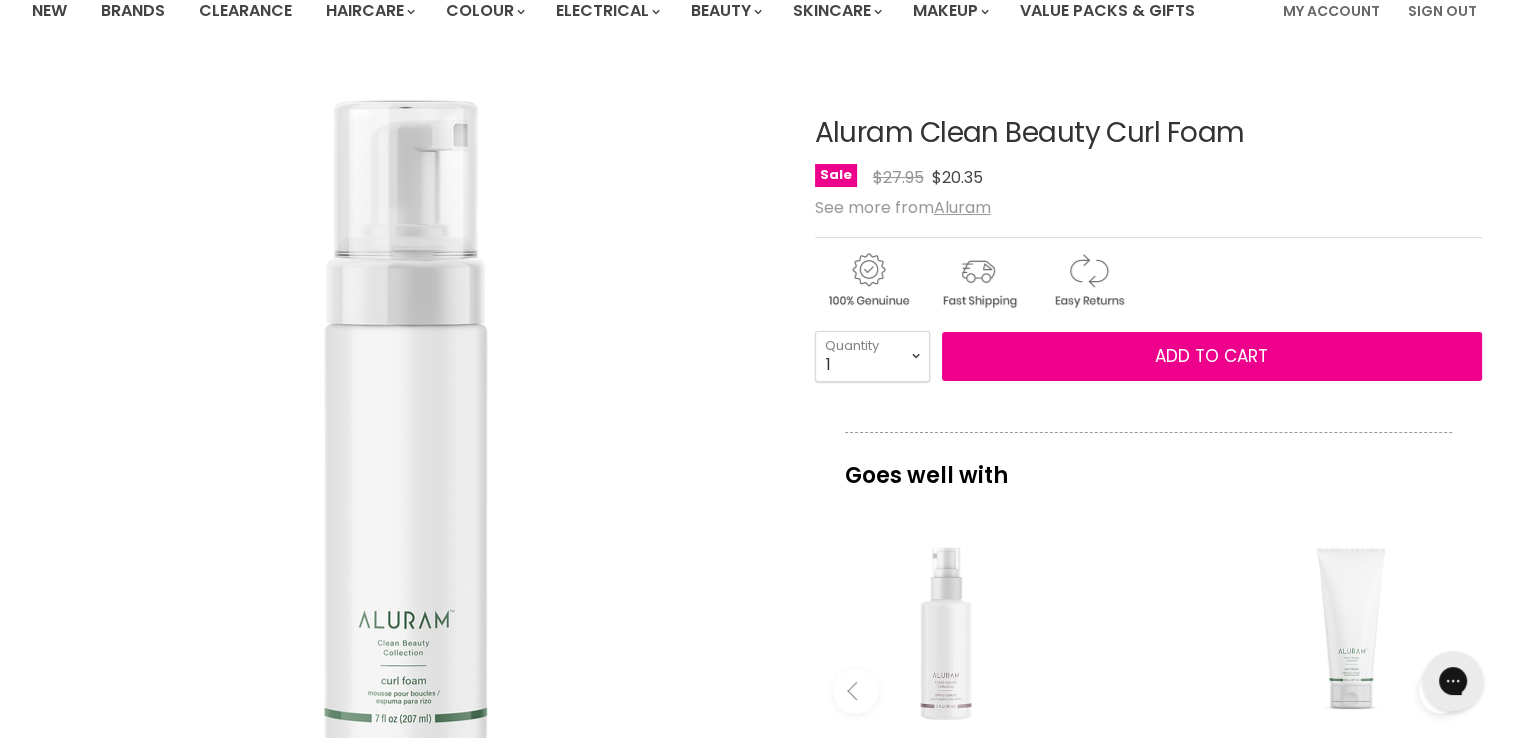 scroll, scrollTop: 0, scrollLeft: 0, axis: both 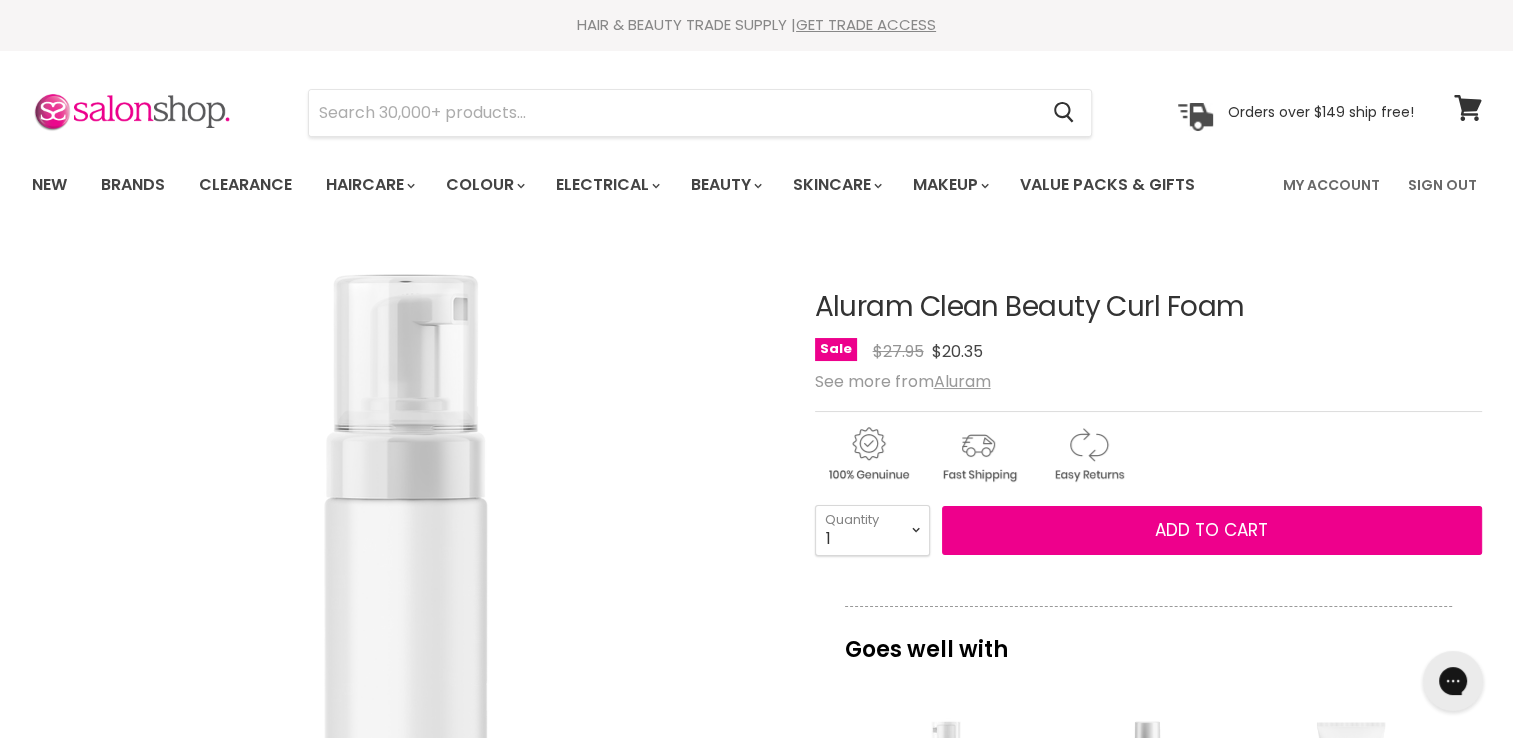drag, startPoint x: 812, startPoint y: 302, endPoint x: 999, endPoint y: 305, distance: 187.02406 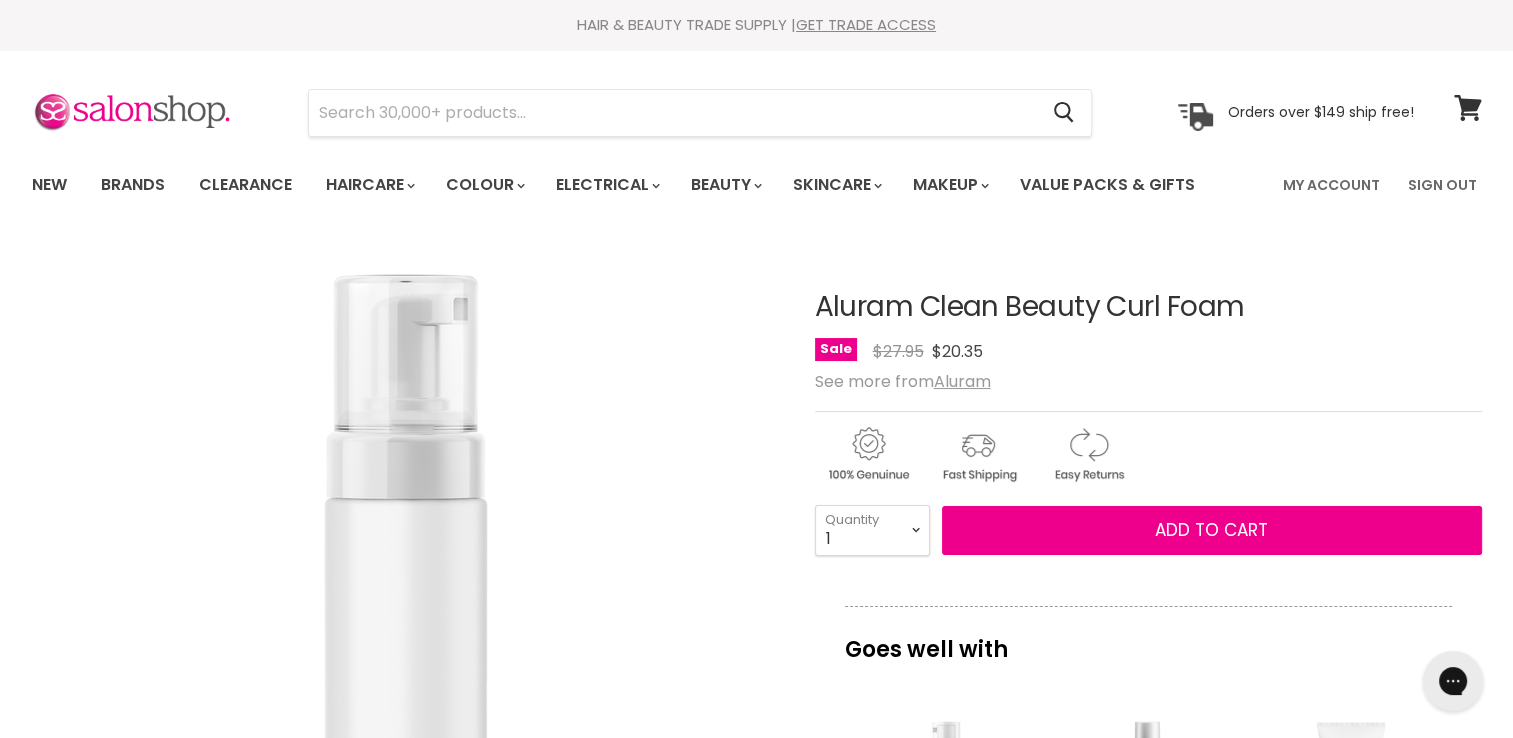 click on "Click or scroll to zoom
Tap or pinch to zoom
Aluram Clean Beauty Curl Foam
No reviews" at bounding box center [757, 1062] 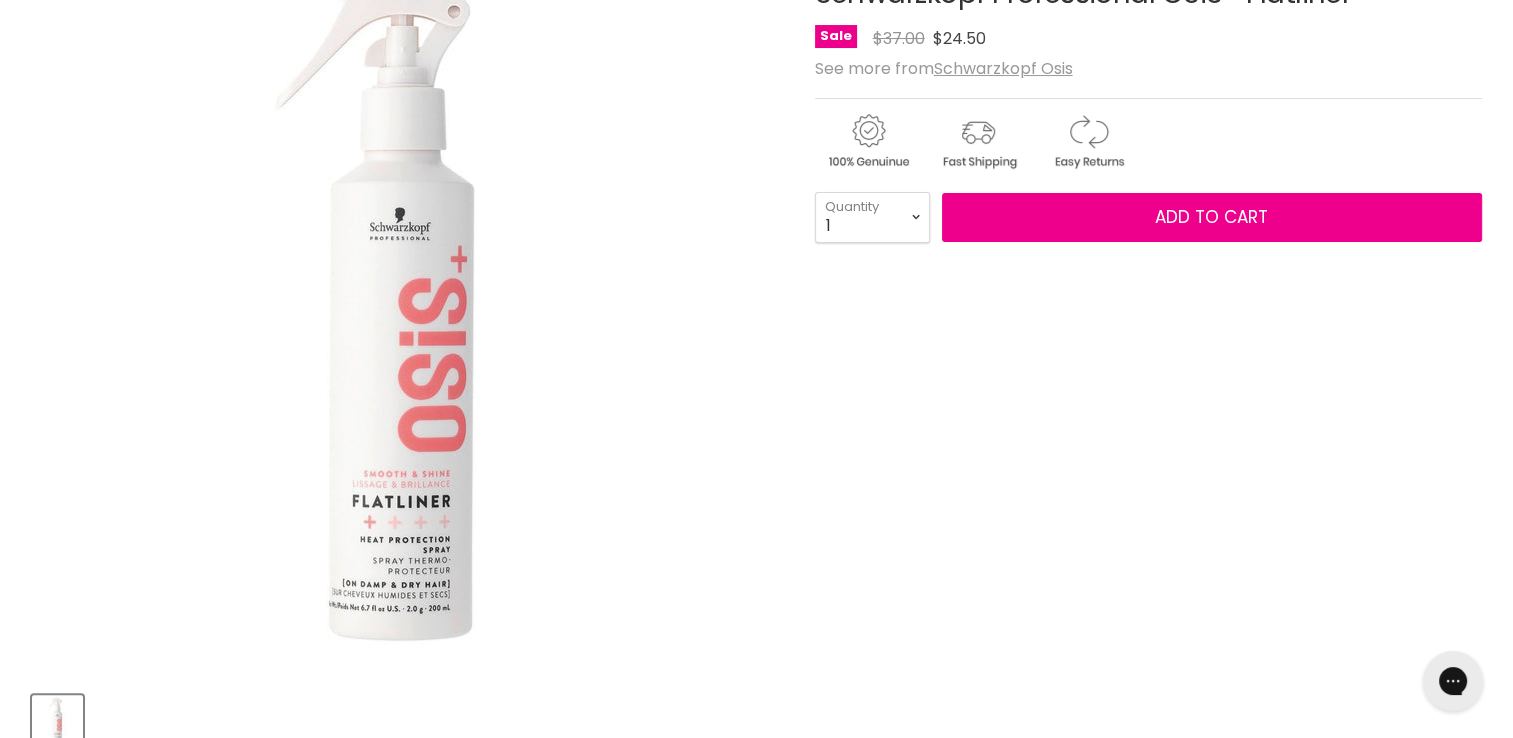 scroll, scrollTop: 0, scrollLeft: 0, axis: both 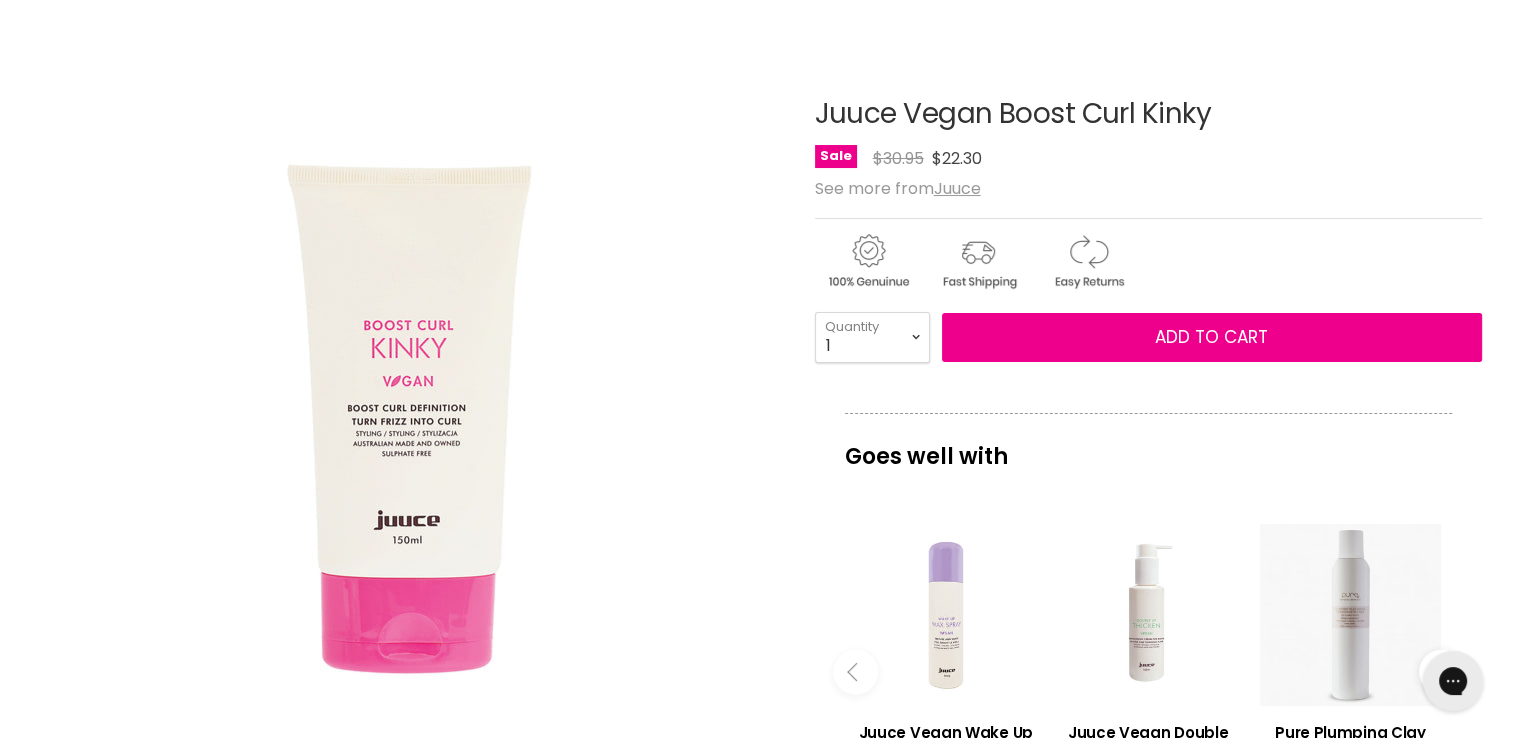drag, startPoint x: 821, startPoint y: 106, endPoint x: 896, endPoint y: 115, distance: 75.53807 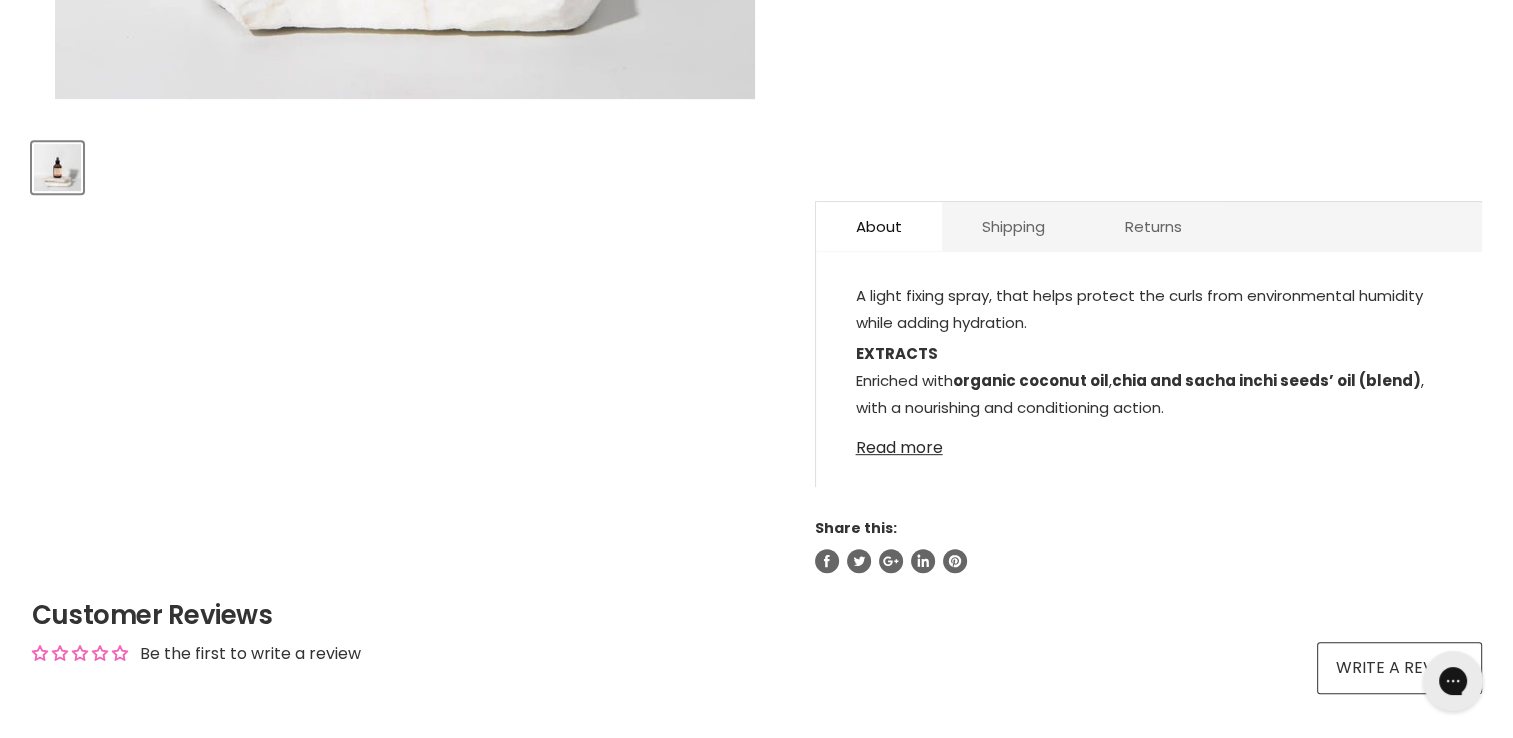 scroll, scrollTop: 0, scrollLeft: 0, axis: both 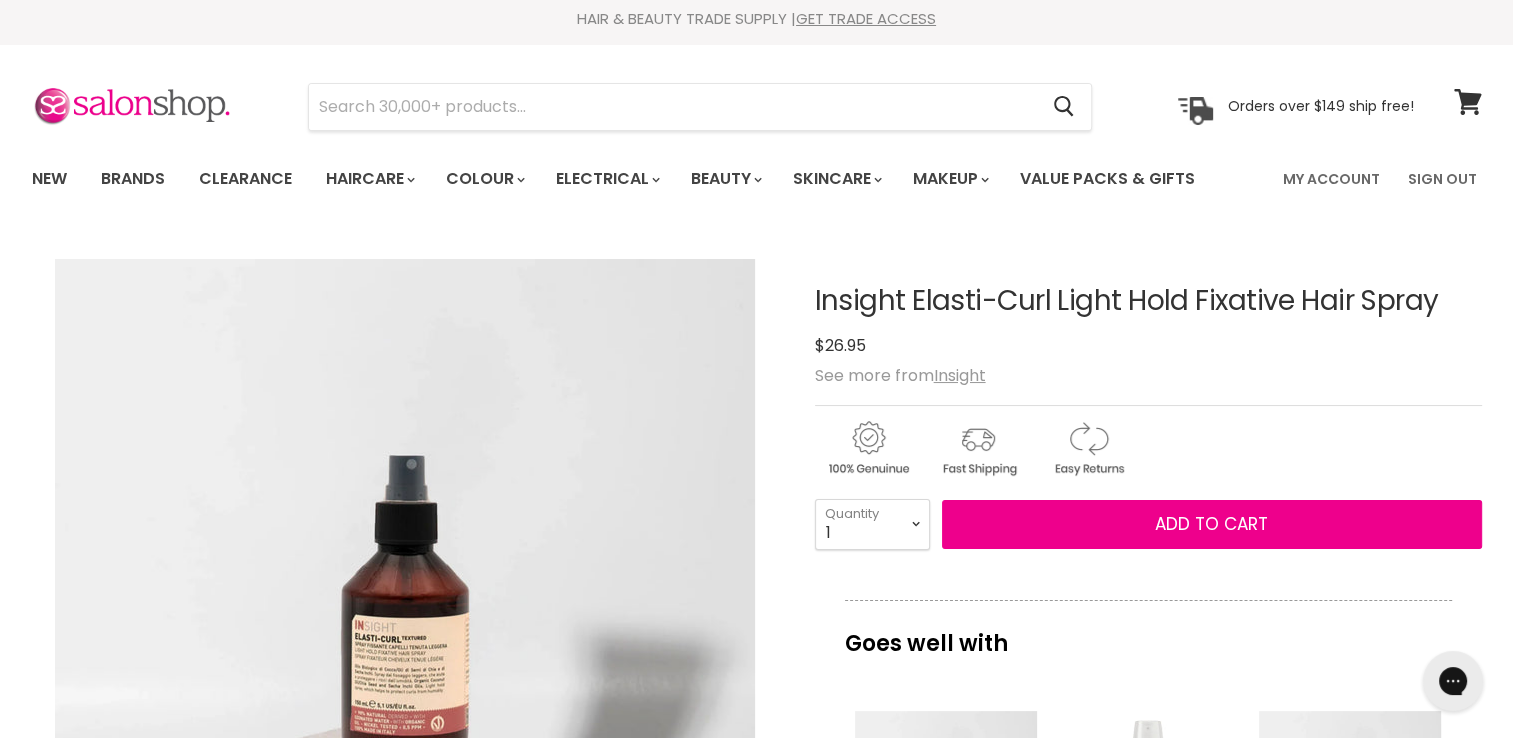 drag, startPoint x: 809, startPoint y: 298, endPoint x: 1046, endPoint y: 297, distance: 237.0021 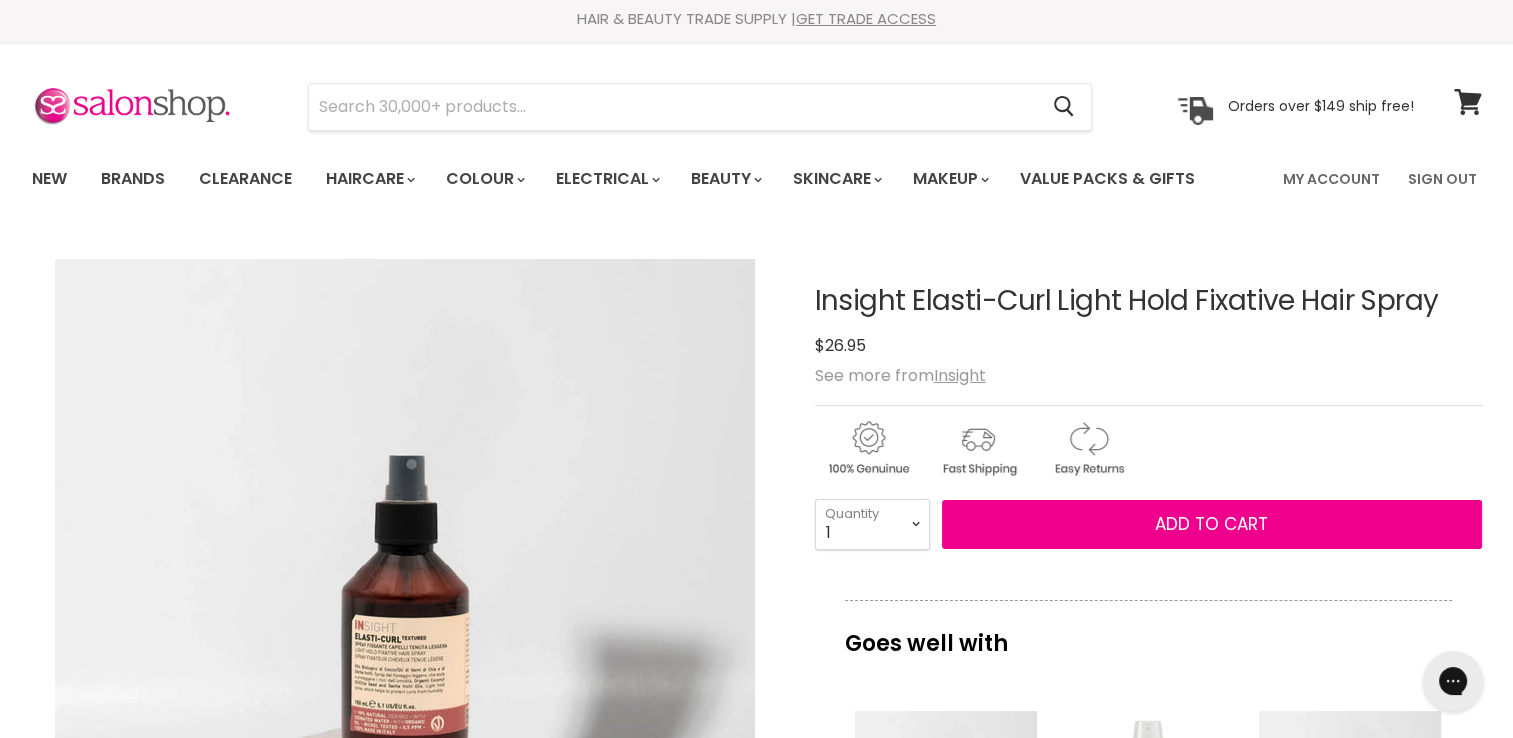 click on "Click or scroll to zoom
Tap or pinch to zoom
Insight Elasti-Curl Light Hold Fixative Hair Spray
No reviews" at bounding box center (757, 889) 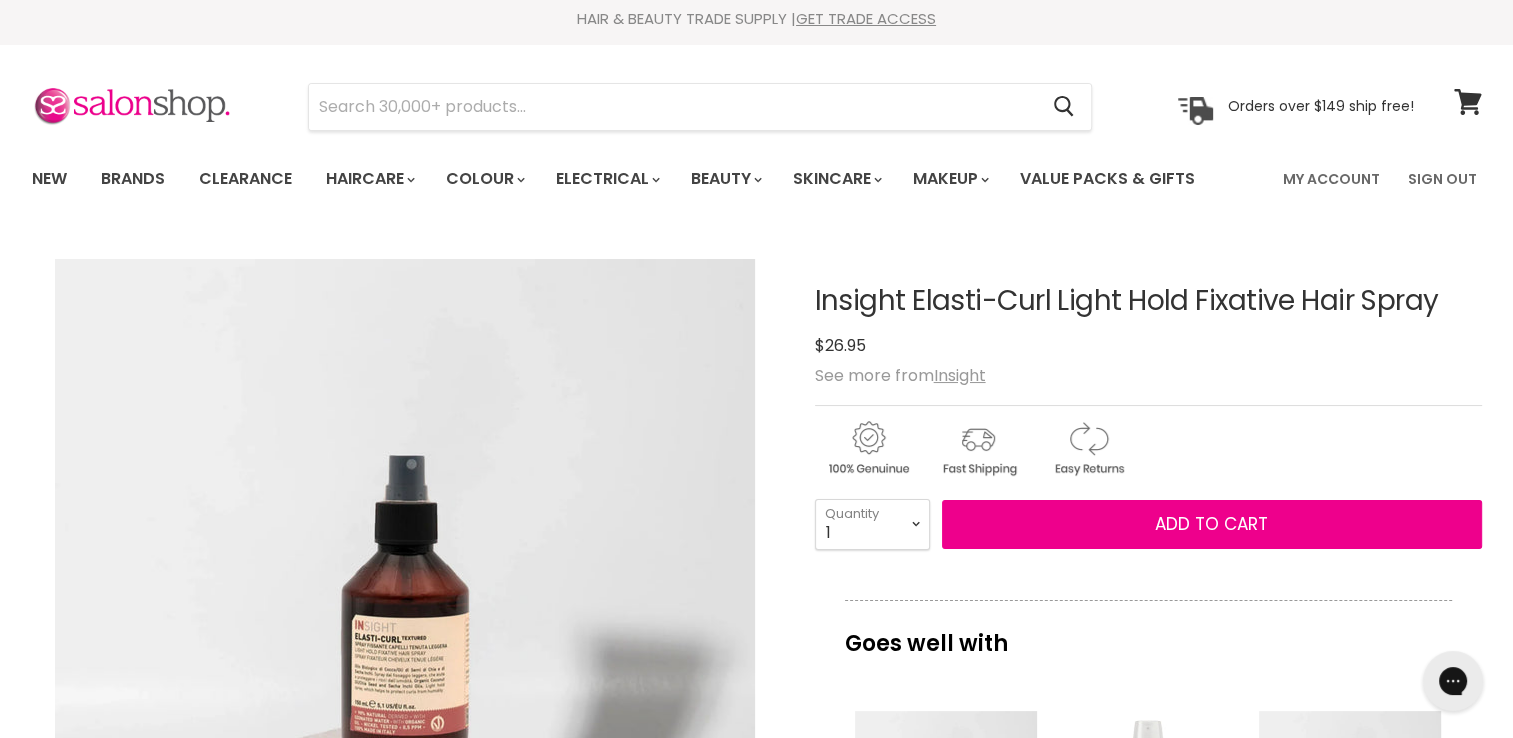 copy on "Insight Elasti-Curl" 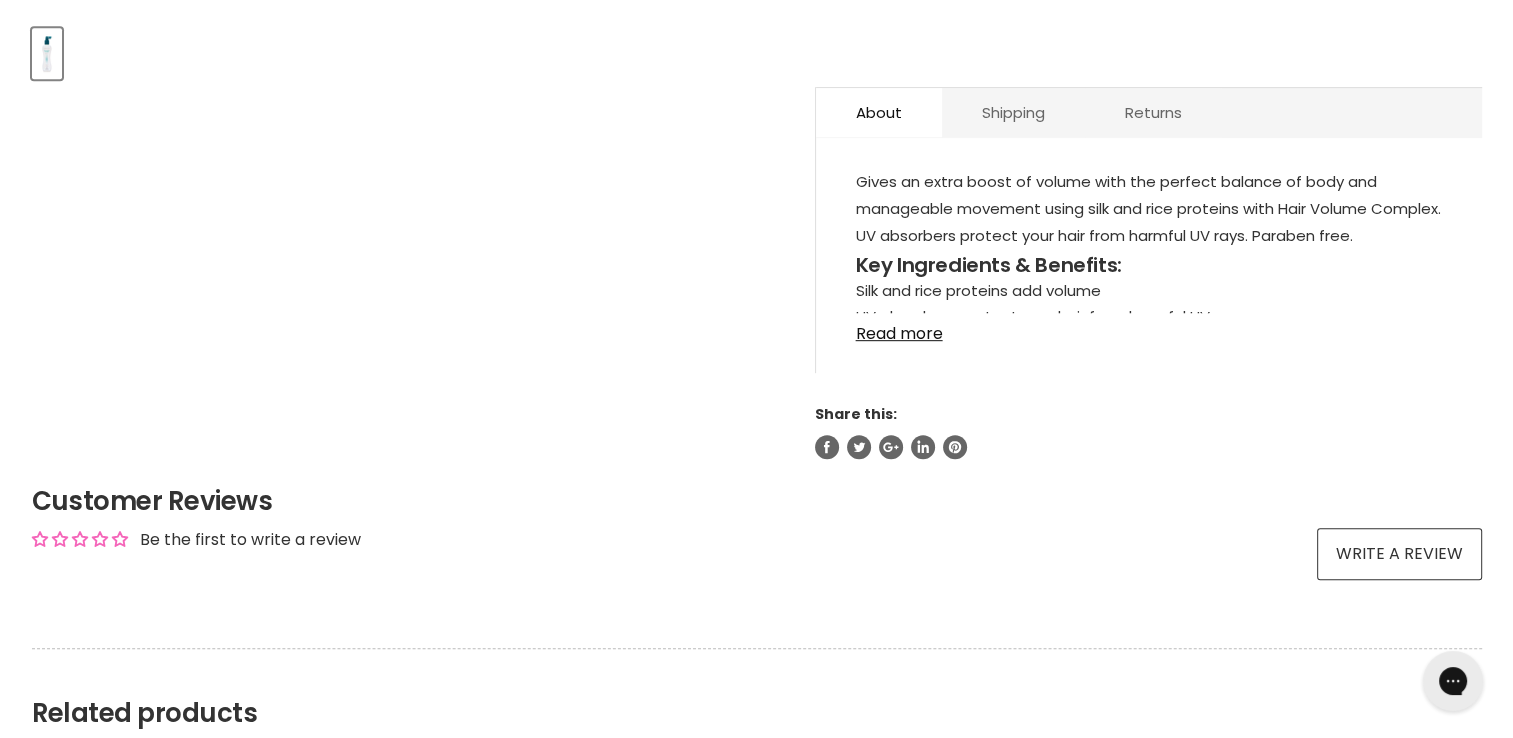 scroll, scrollTop: 0, scrollLeft: 0, axis: both 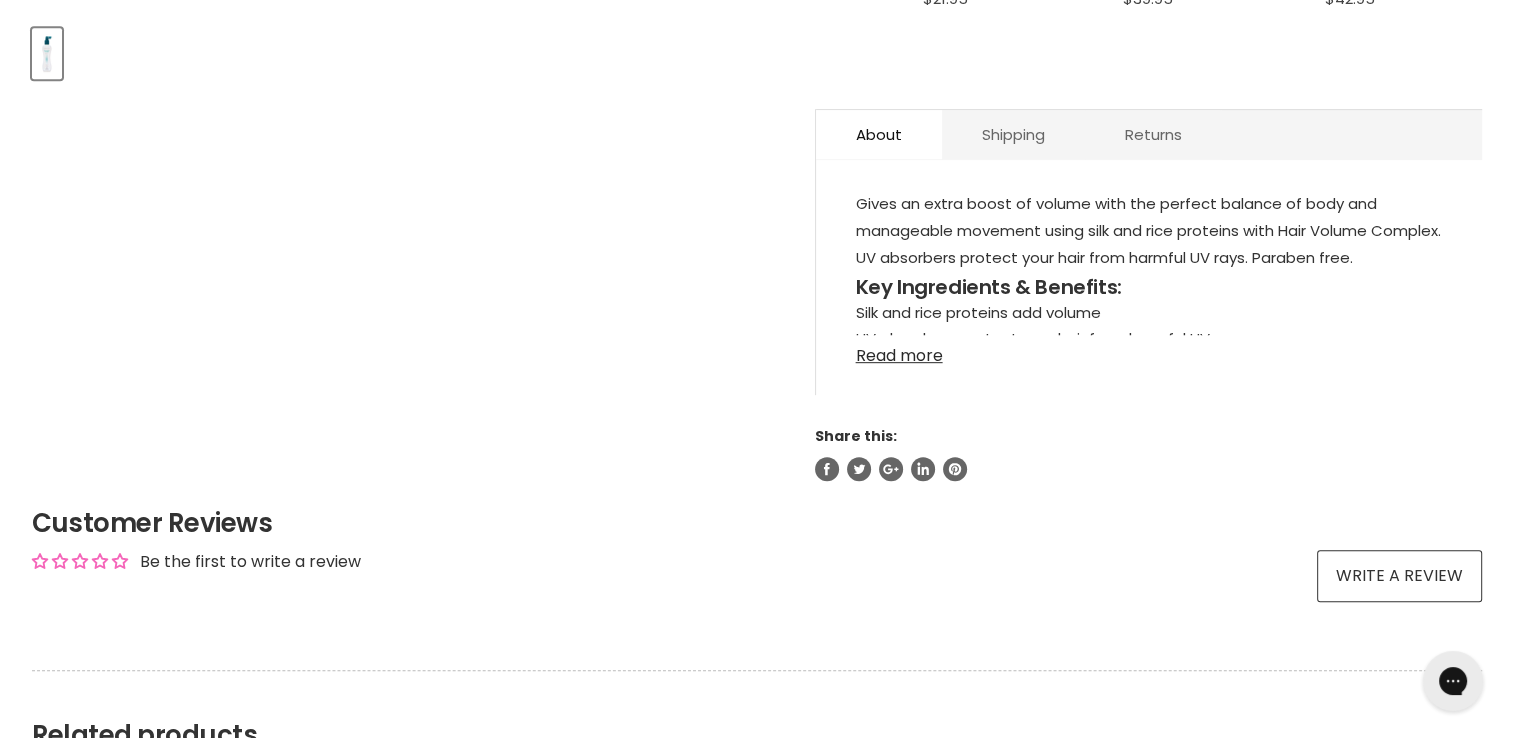click on "Read more" at bounding box center [1149, 350] 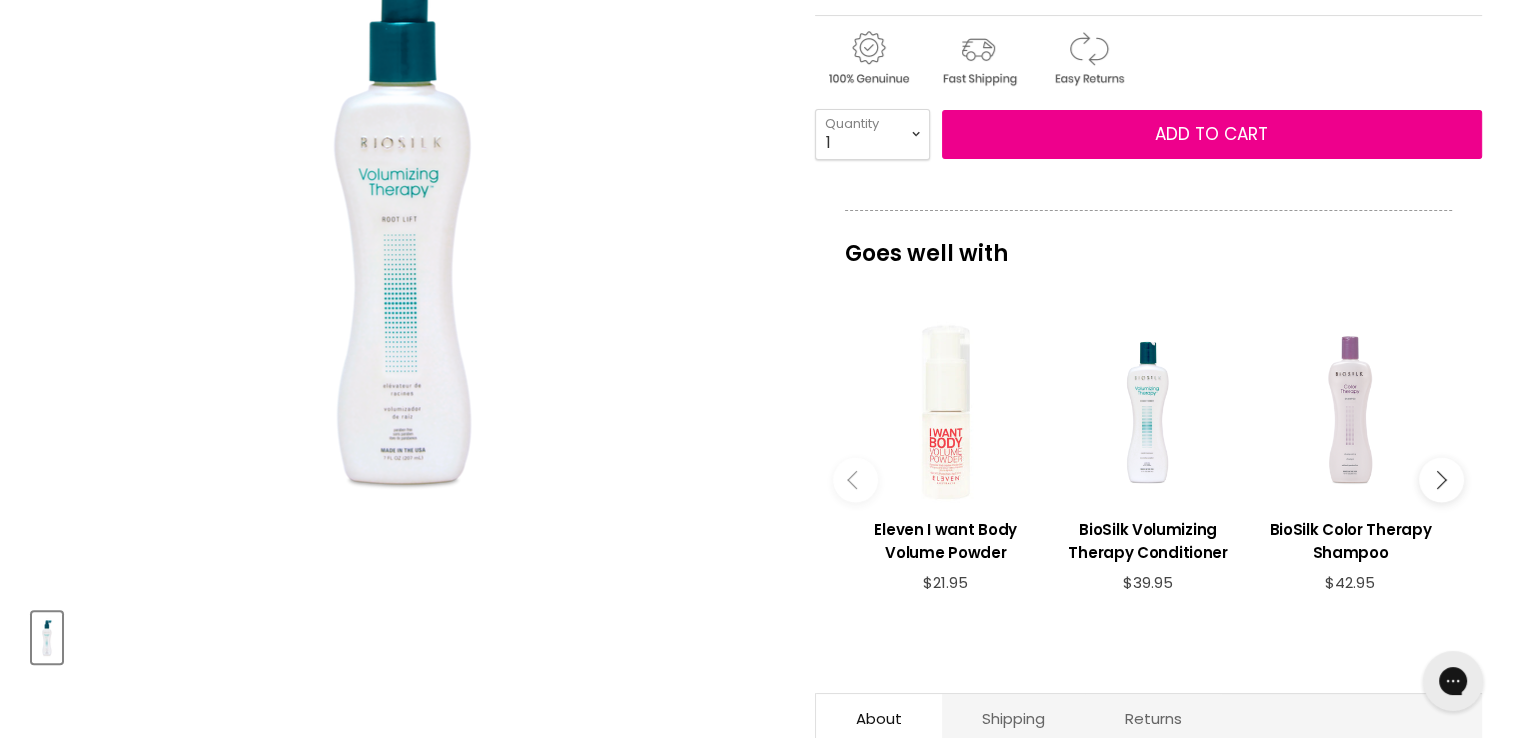 scroll, scrollTop: 506, scrollLeft: 0, axis: vertical 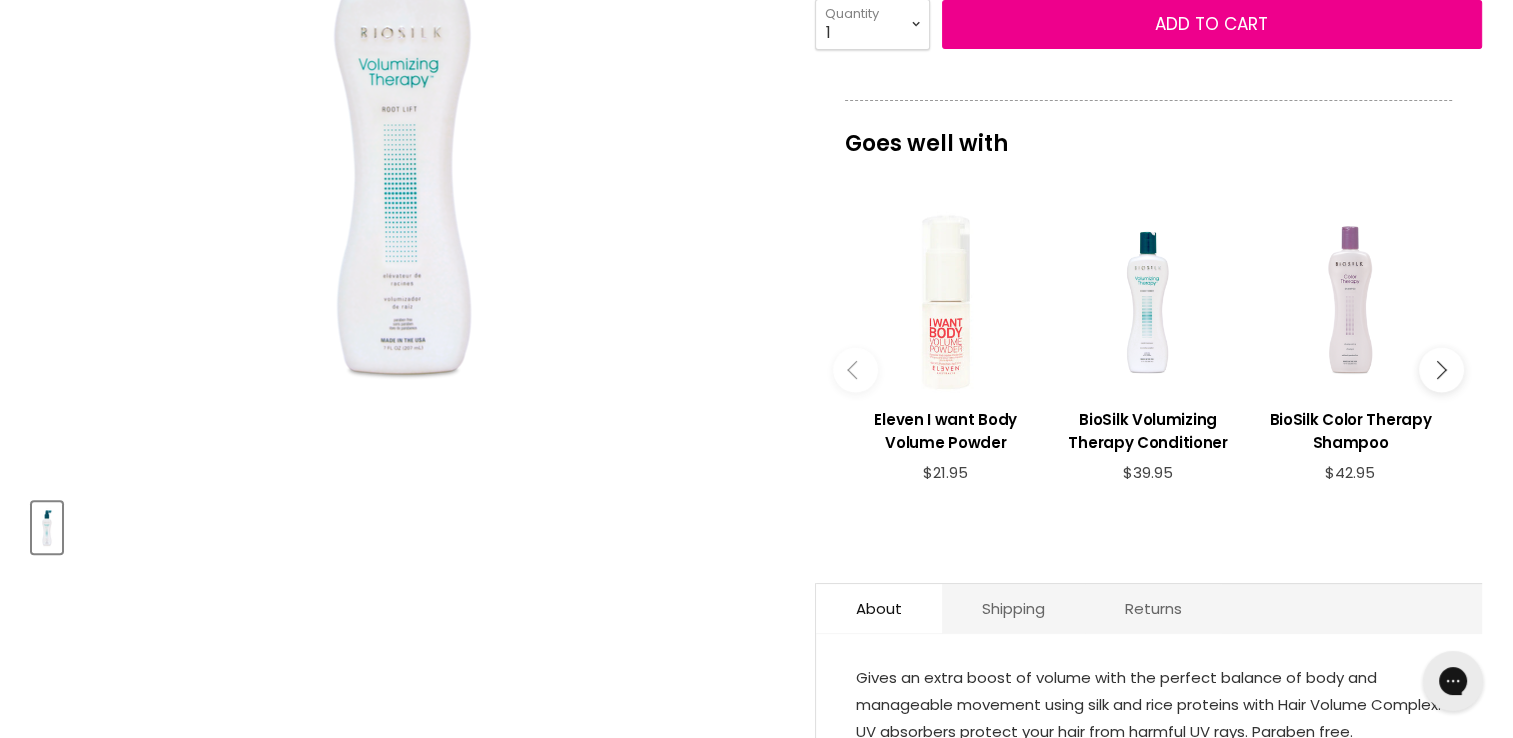 click at bounding box center (1441, 370) 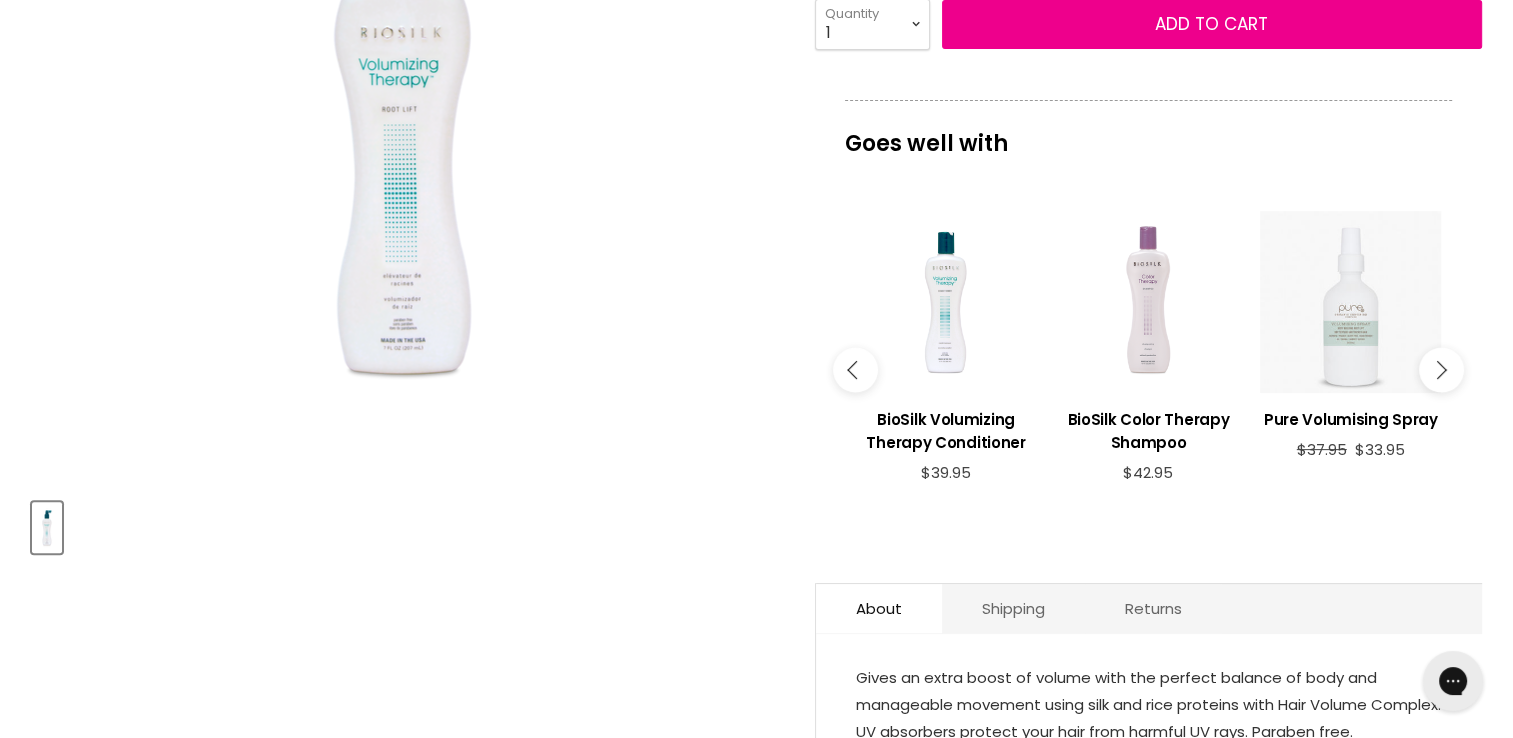 click at bounding box center (1441, 370) 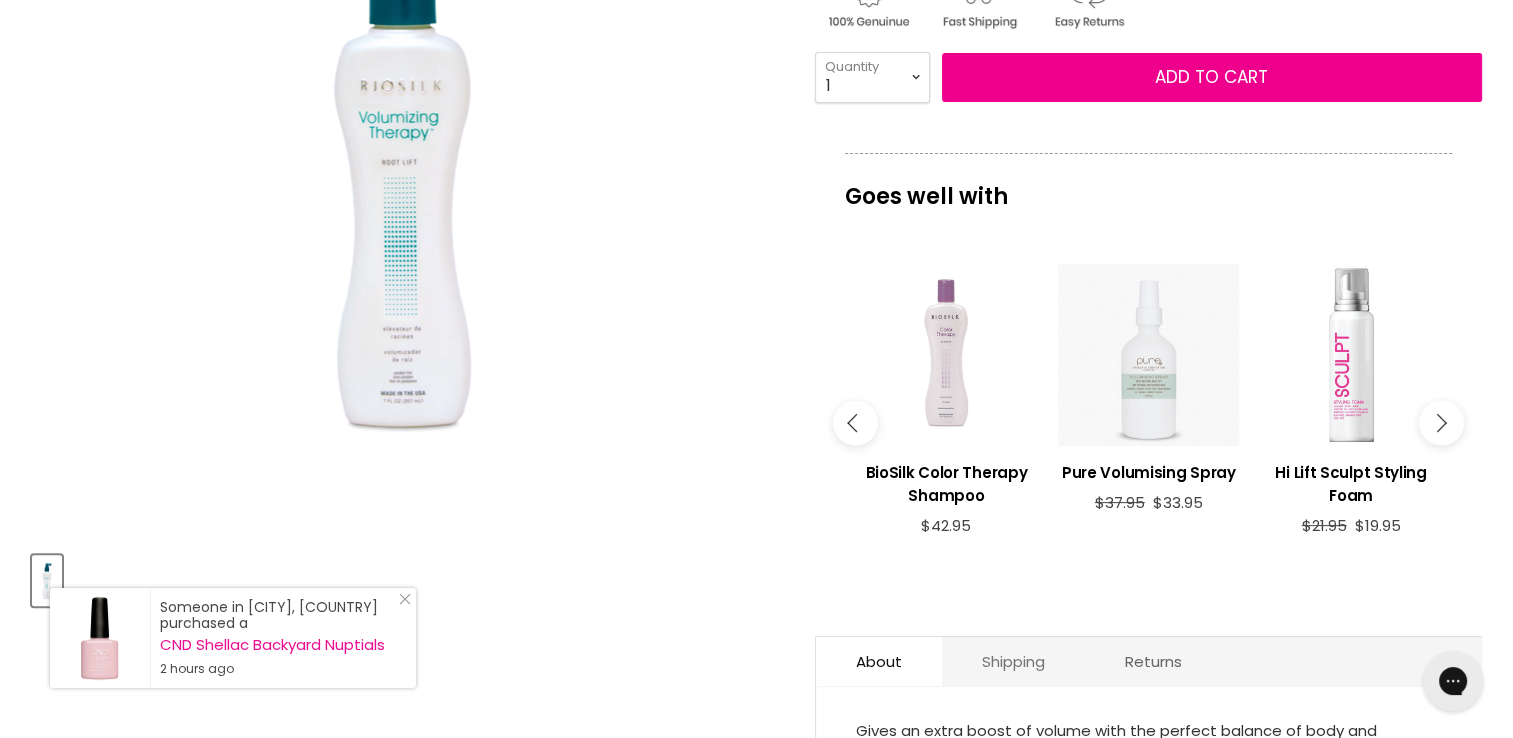 scroll, scrollTop: 0, scrollLeft: 0, axis: both 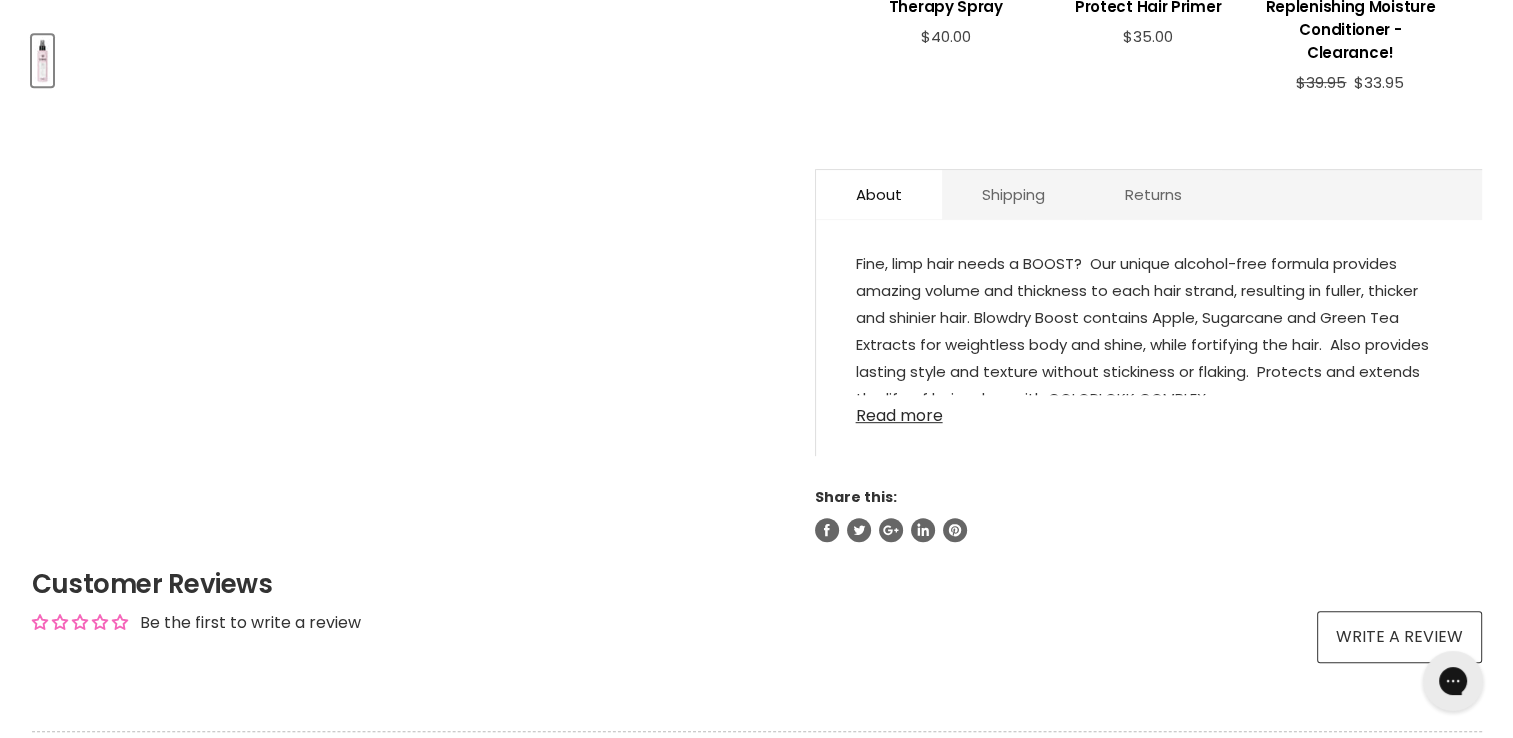 click on "Read more" at bounding box center [1149, 410] 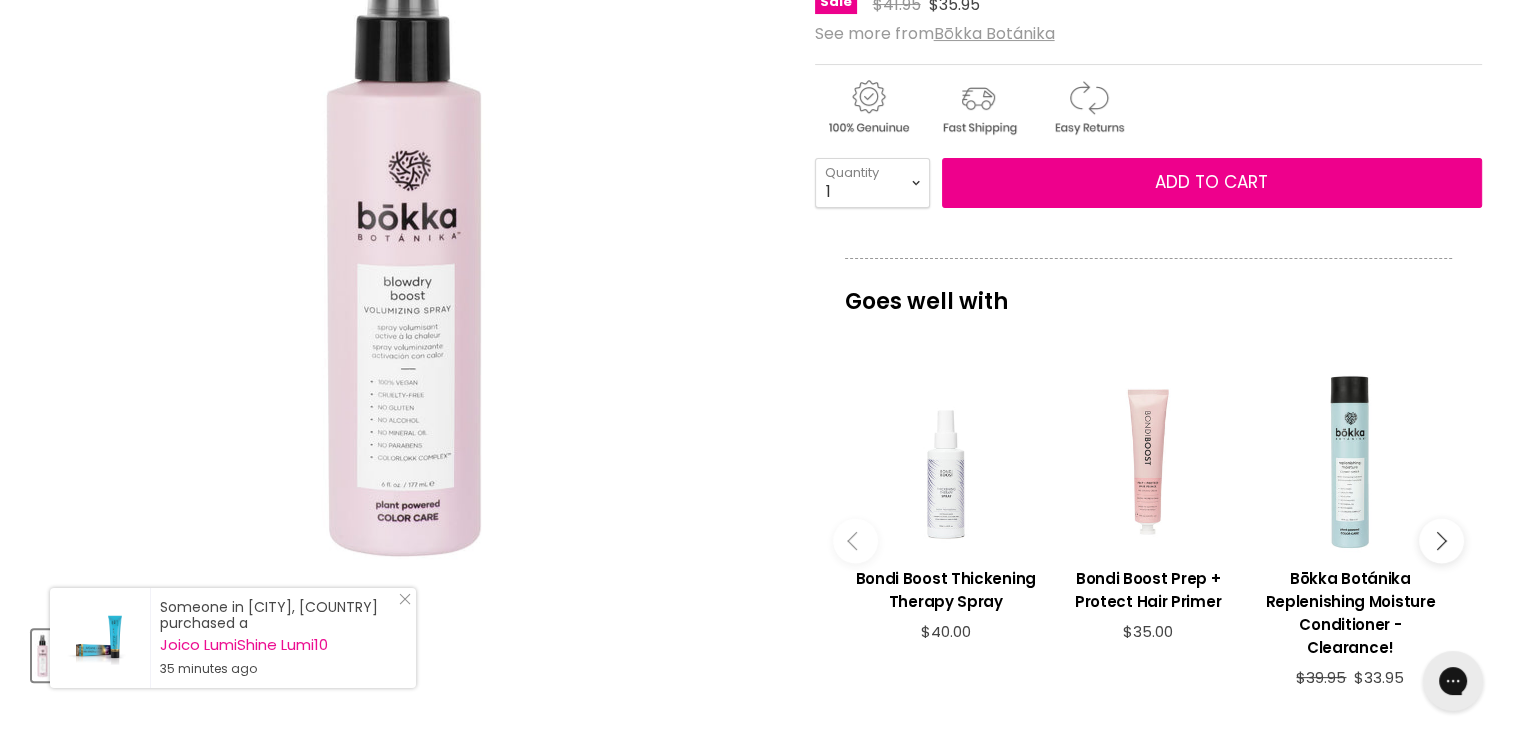 scroll, scrollTop: 393, scrollLeft: 0, axis: vertical 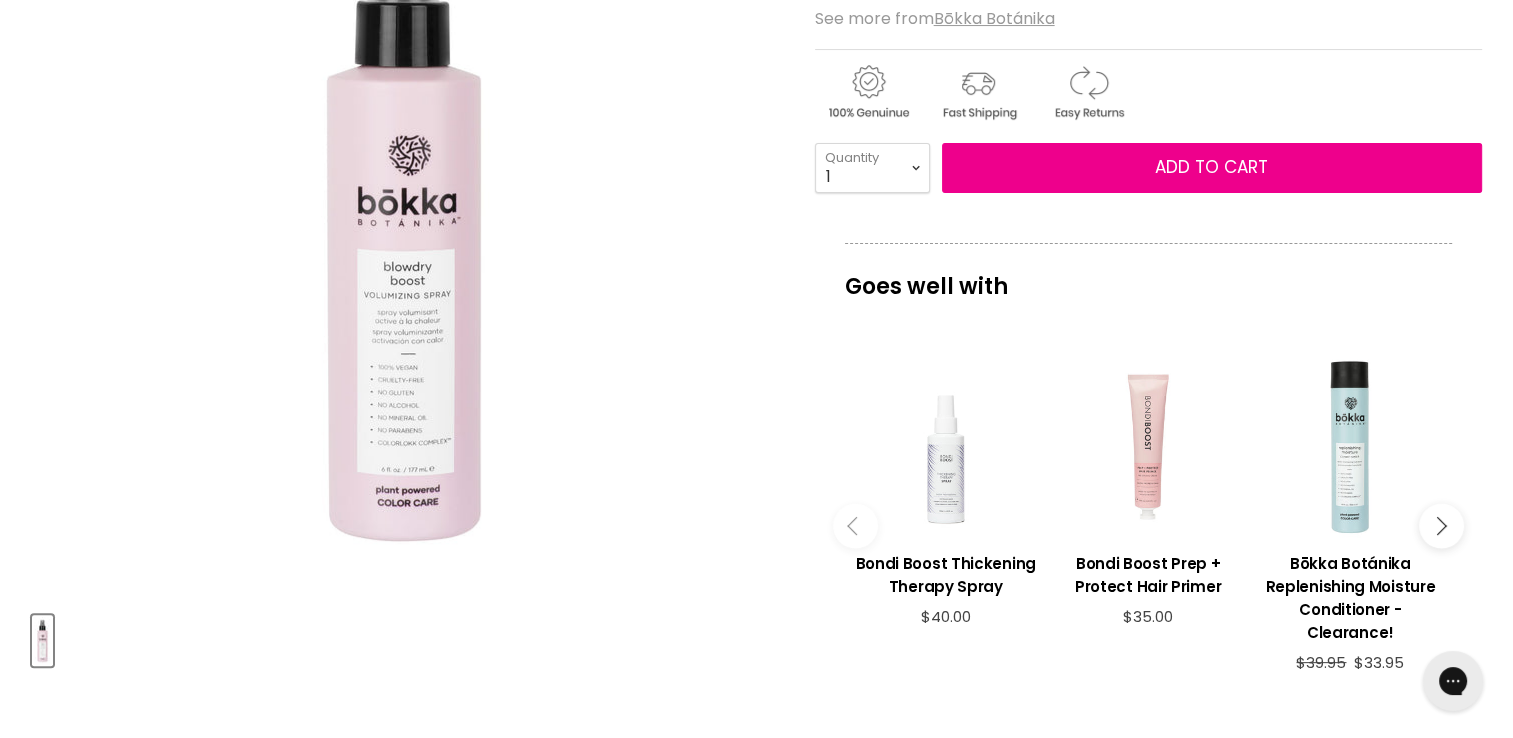 click at bounding box center [1437, 525] 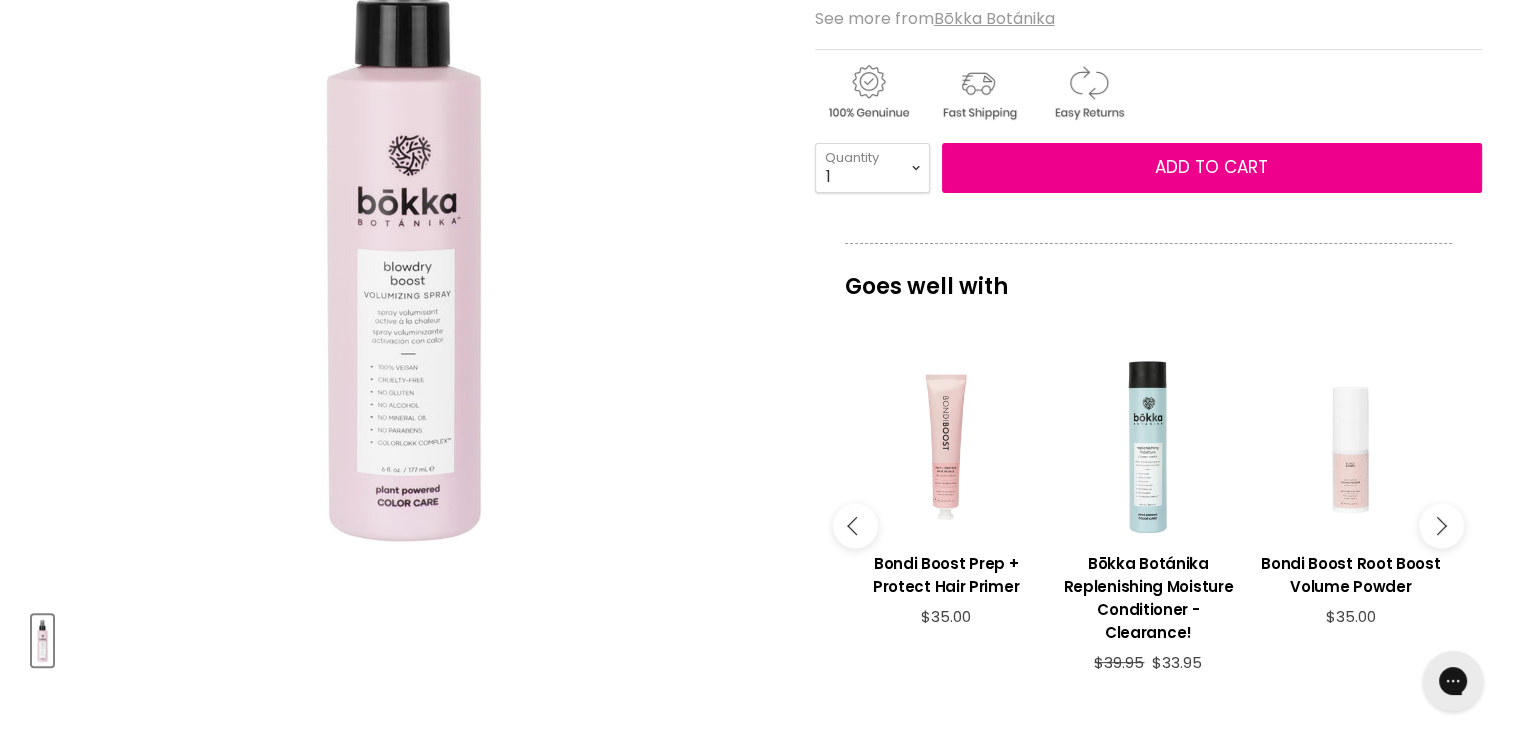 click at bounding box center [1437, 525] 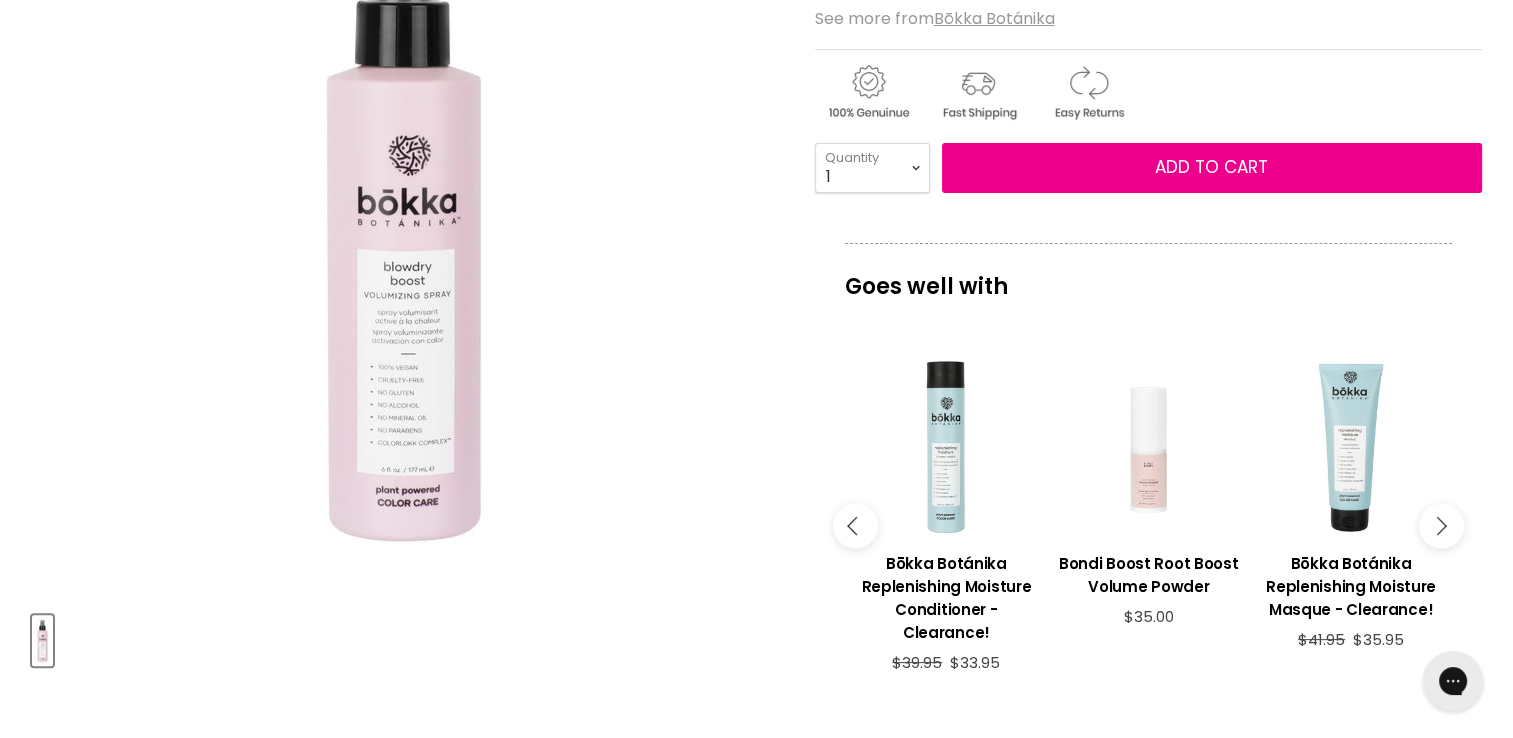 click at bounding box center [1437, 525] 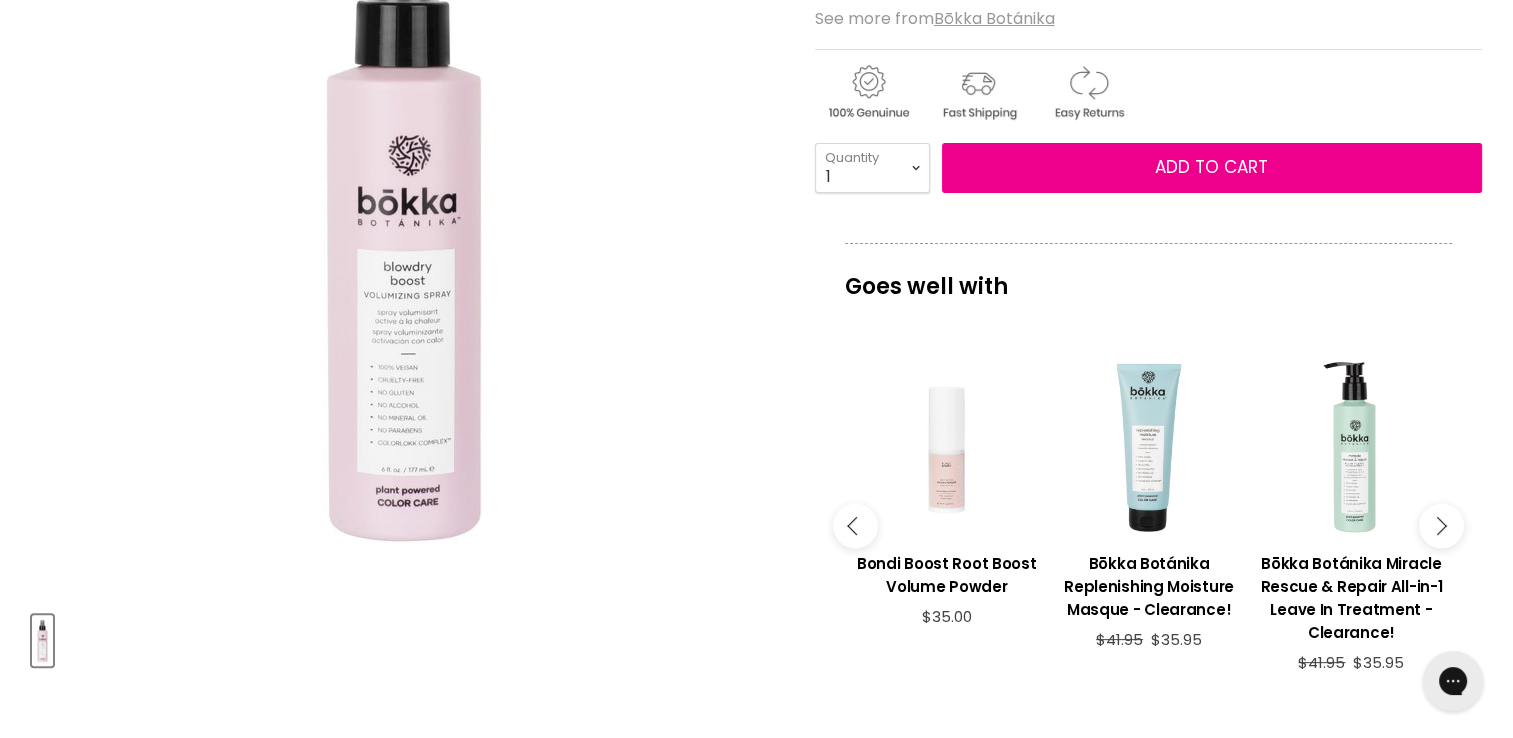 click at bounding box center [1437, 525] 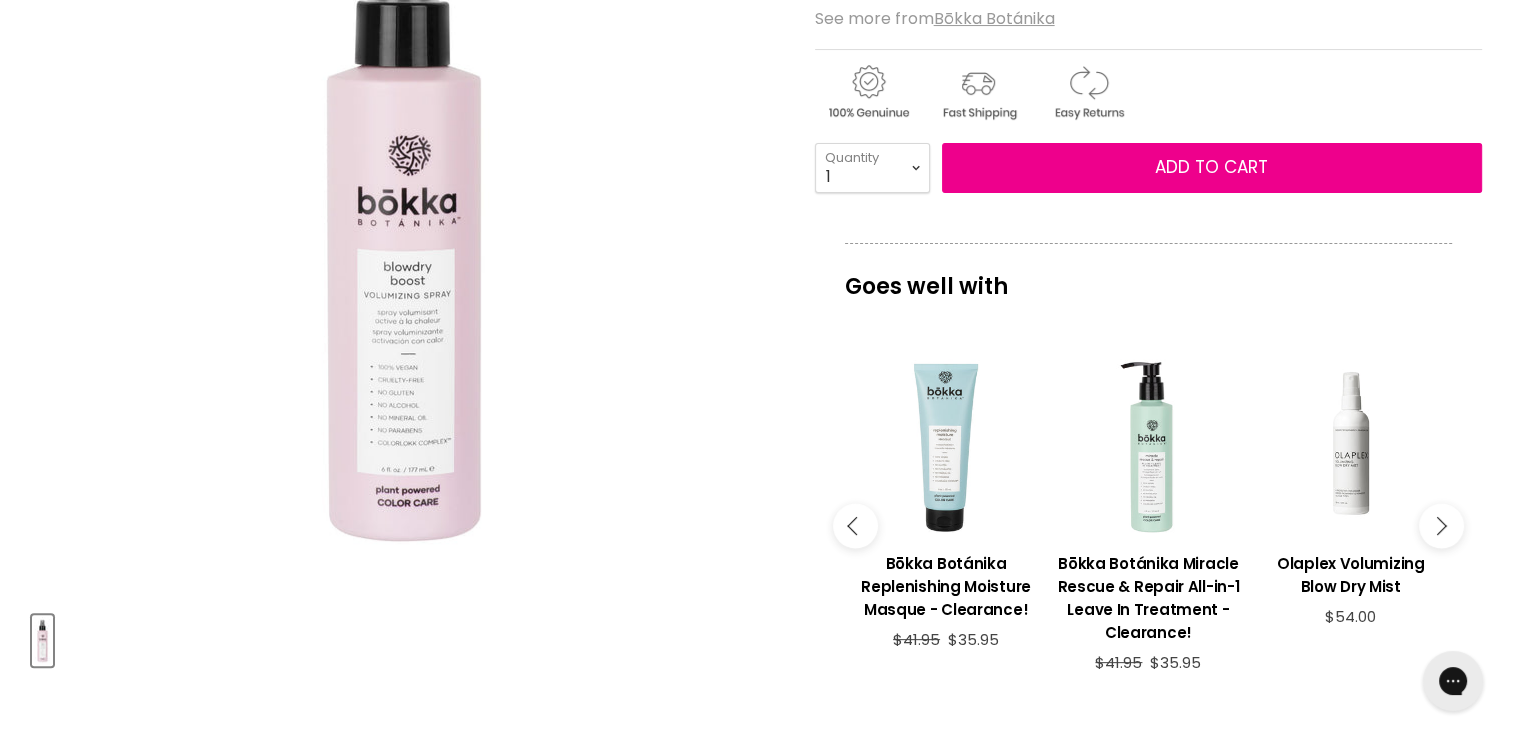 click at bounding box center [1437, 525] 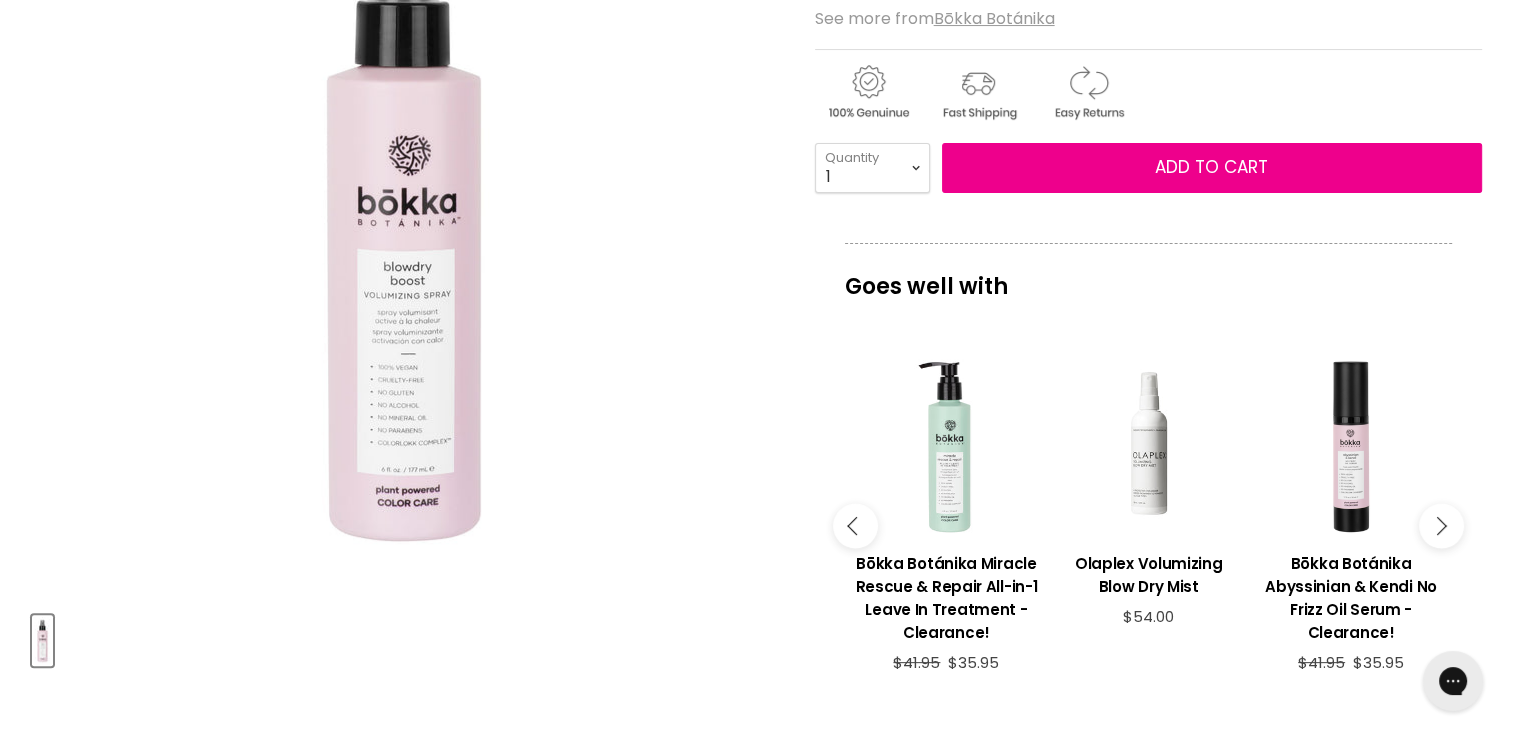 click at bounding box center [1437, 525] 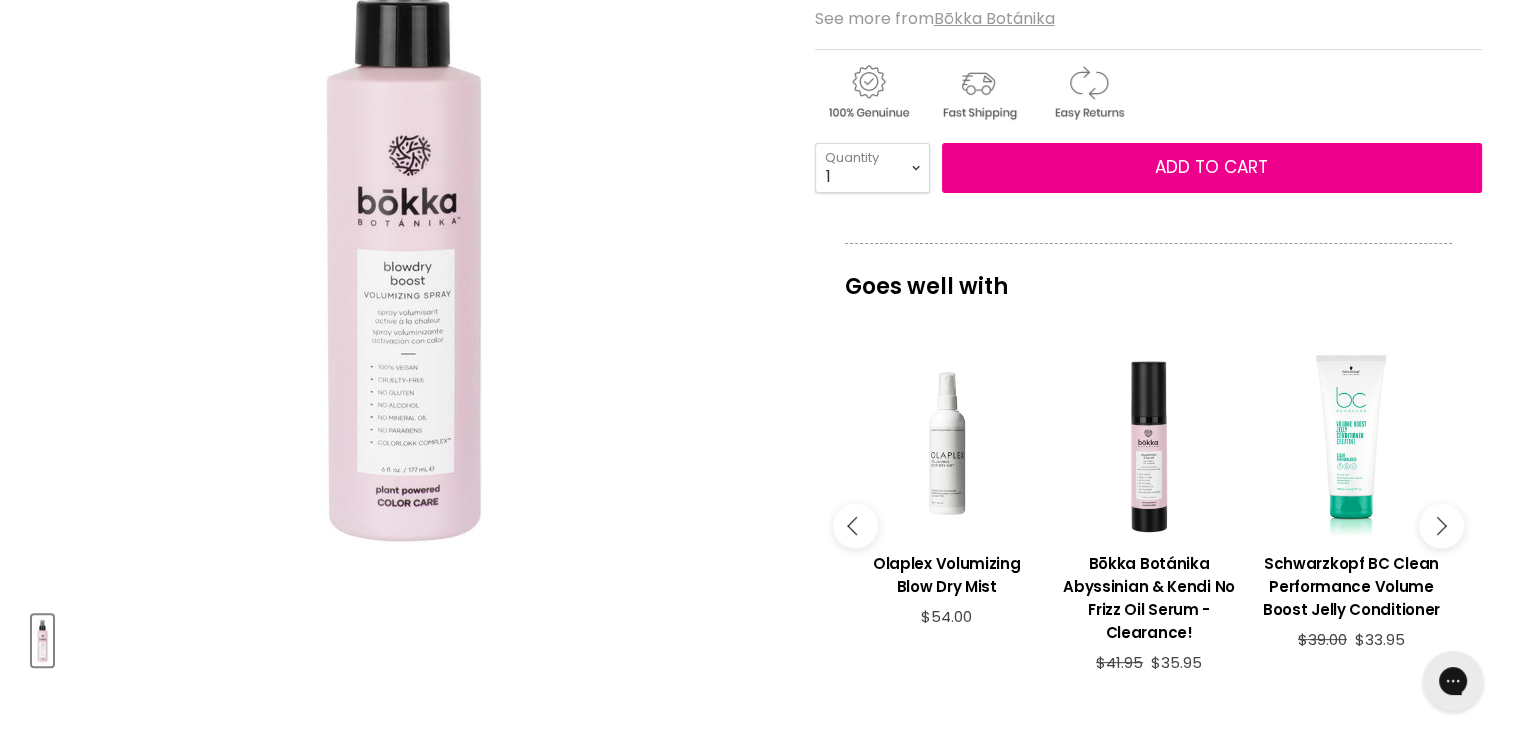 click at bounding box center (1437, 525) 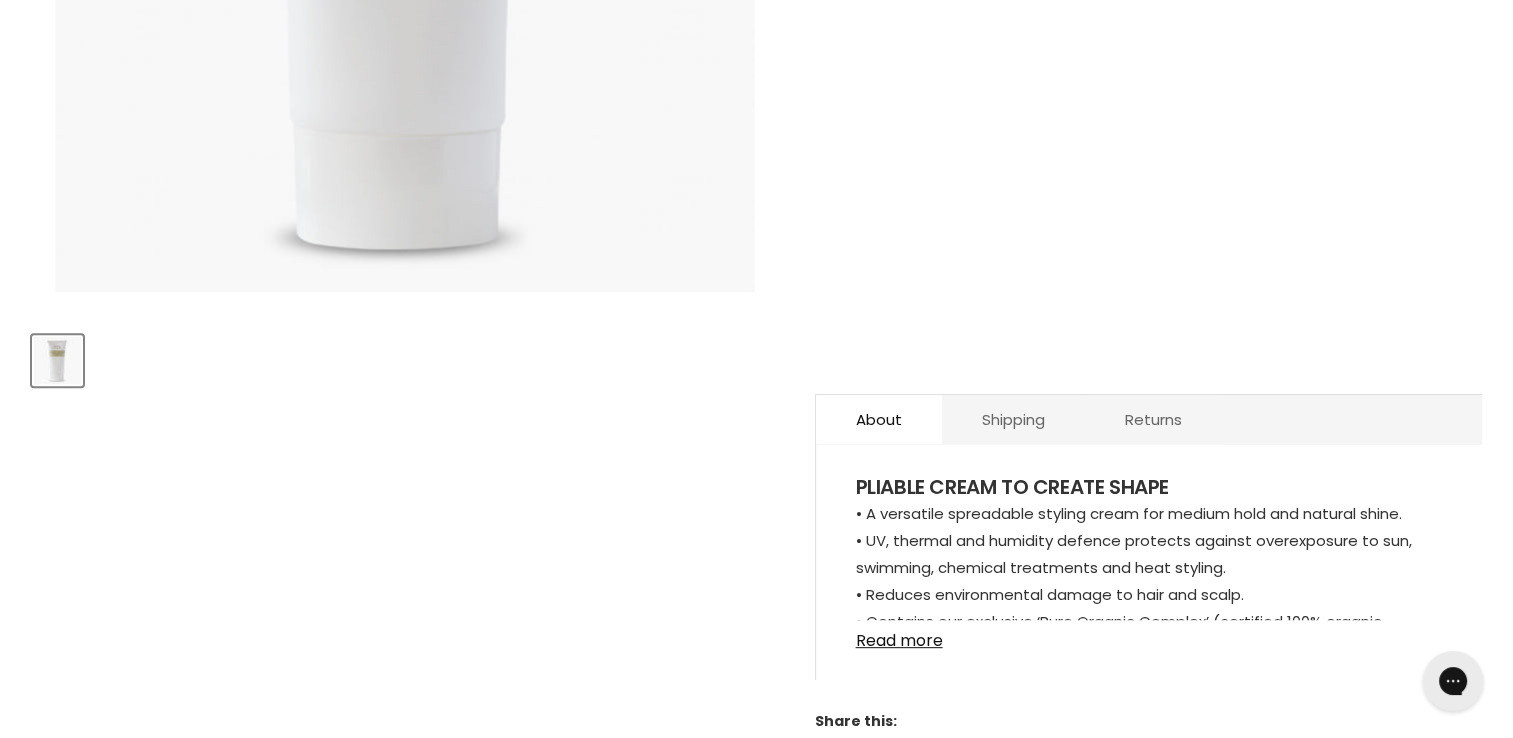 scroll, scrollTop: 0, scrollLeft: 0, axis: both 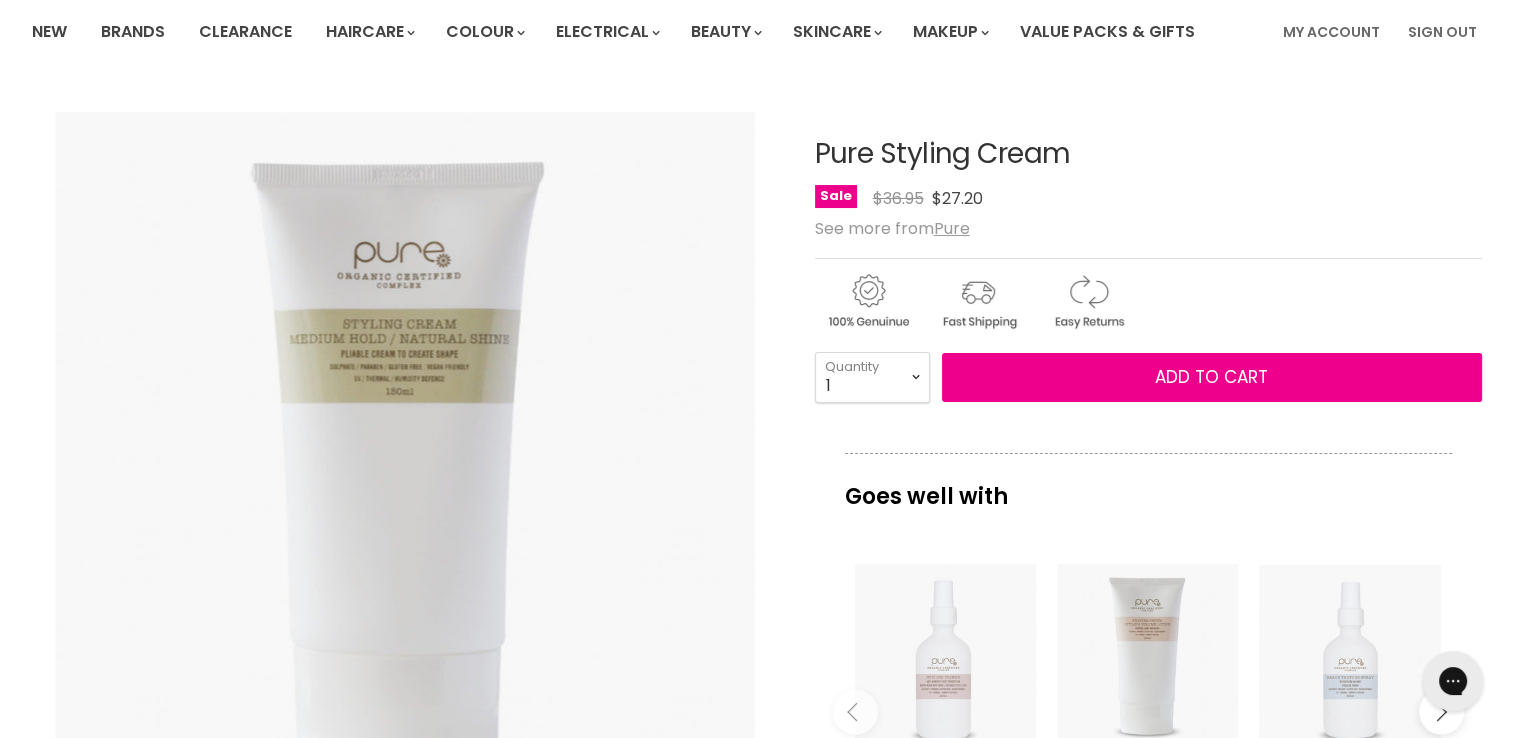 drag, startPoint x: 815, startPoint y: 160, endPoint x: 872, endPoint y: 159, distance: 57.00877 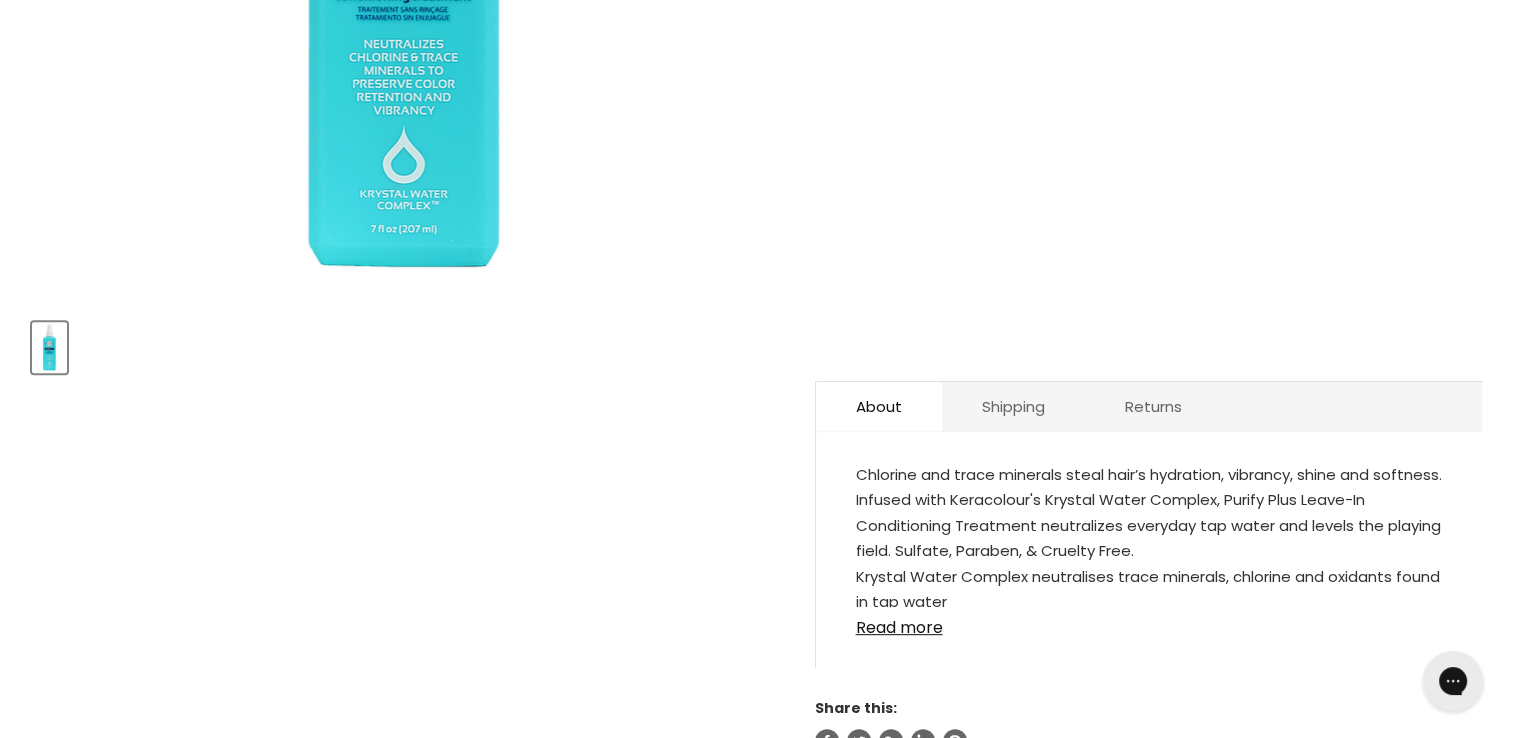 scroll, scrollTop: 0, scrollLeft: 0, axis: both 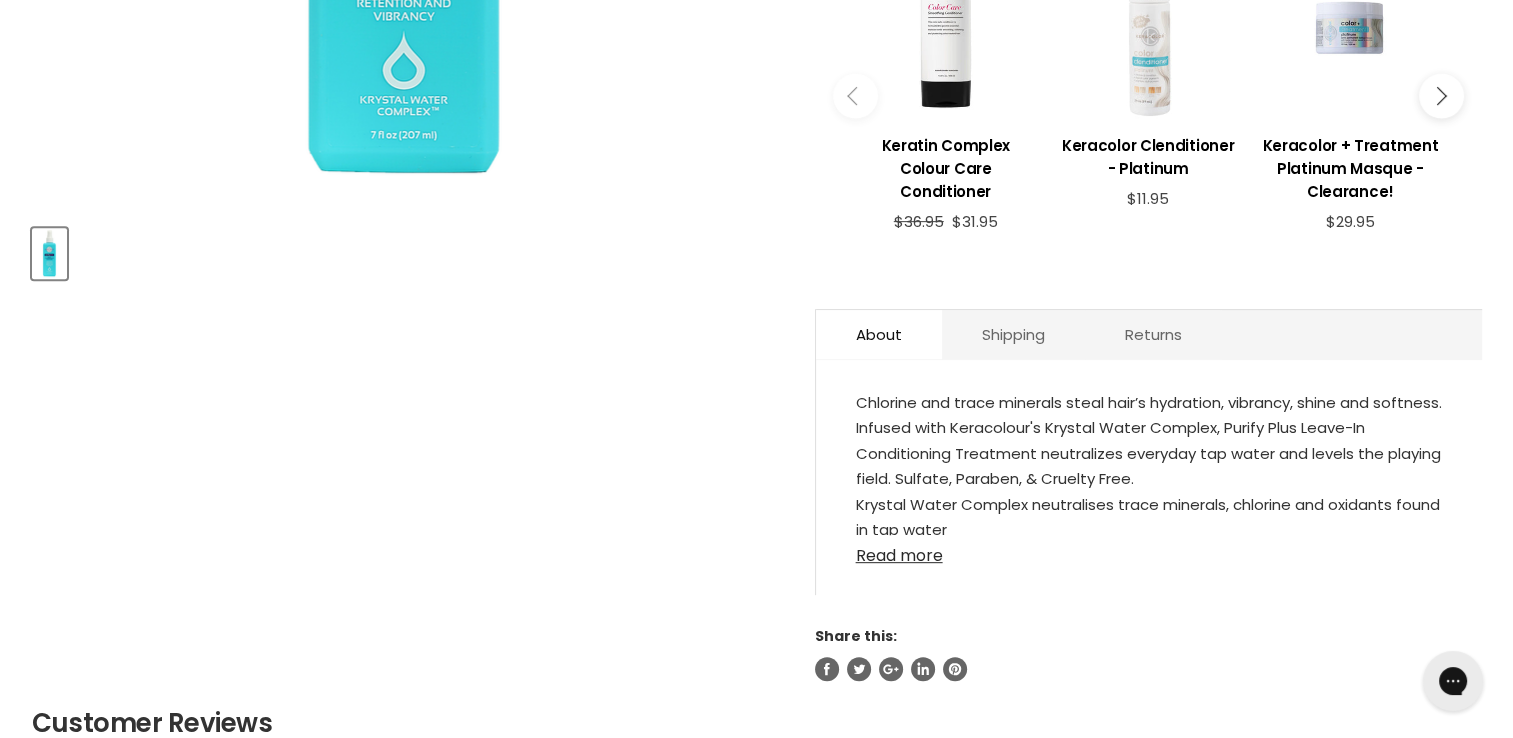 click on "Read more" at bounding box center [1149, 550] 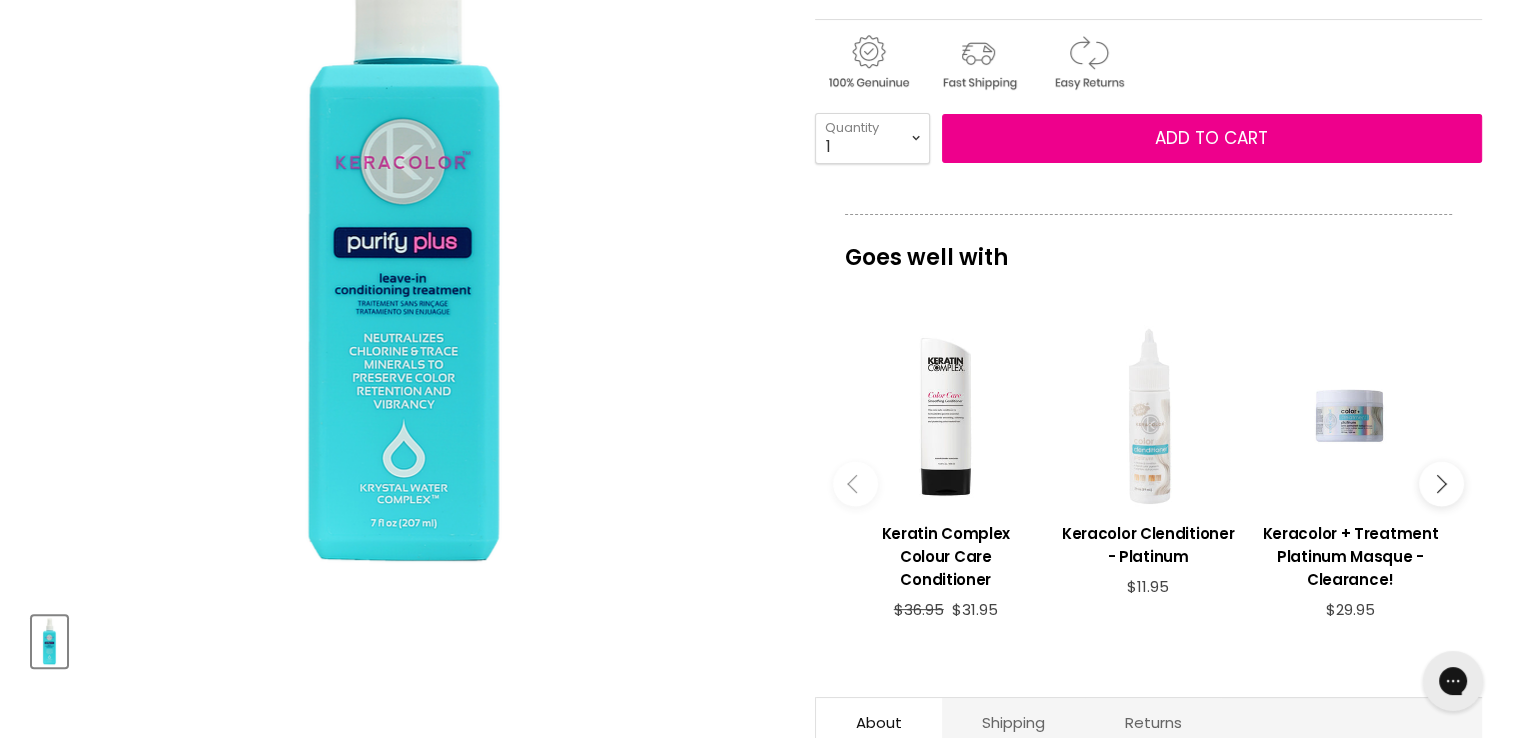 scroll, scrollTop: 353, scrollLeft: 0, axis: vertical 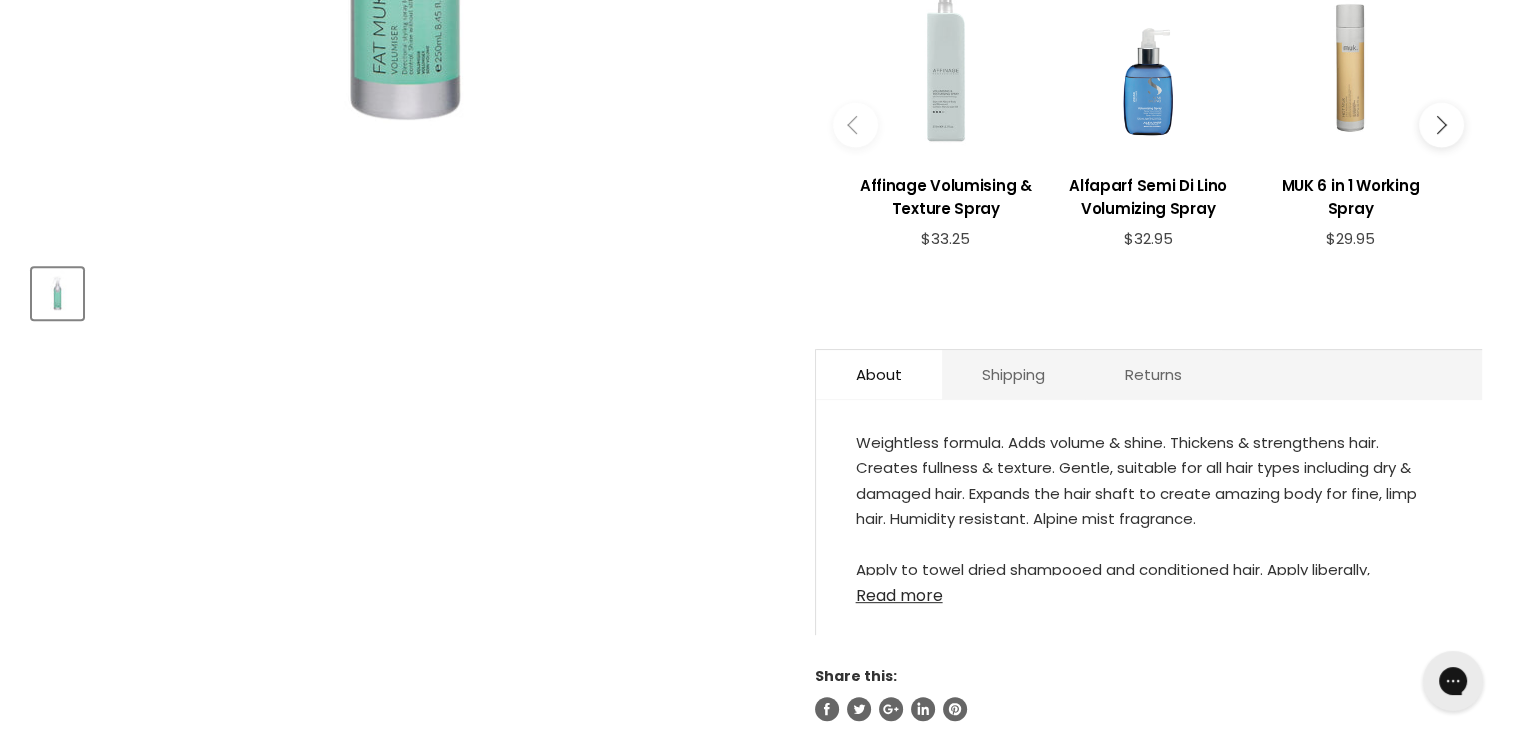 click on "Read more" at bounding box center (1149, 590) 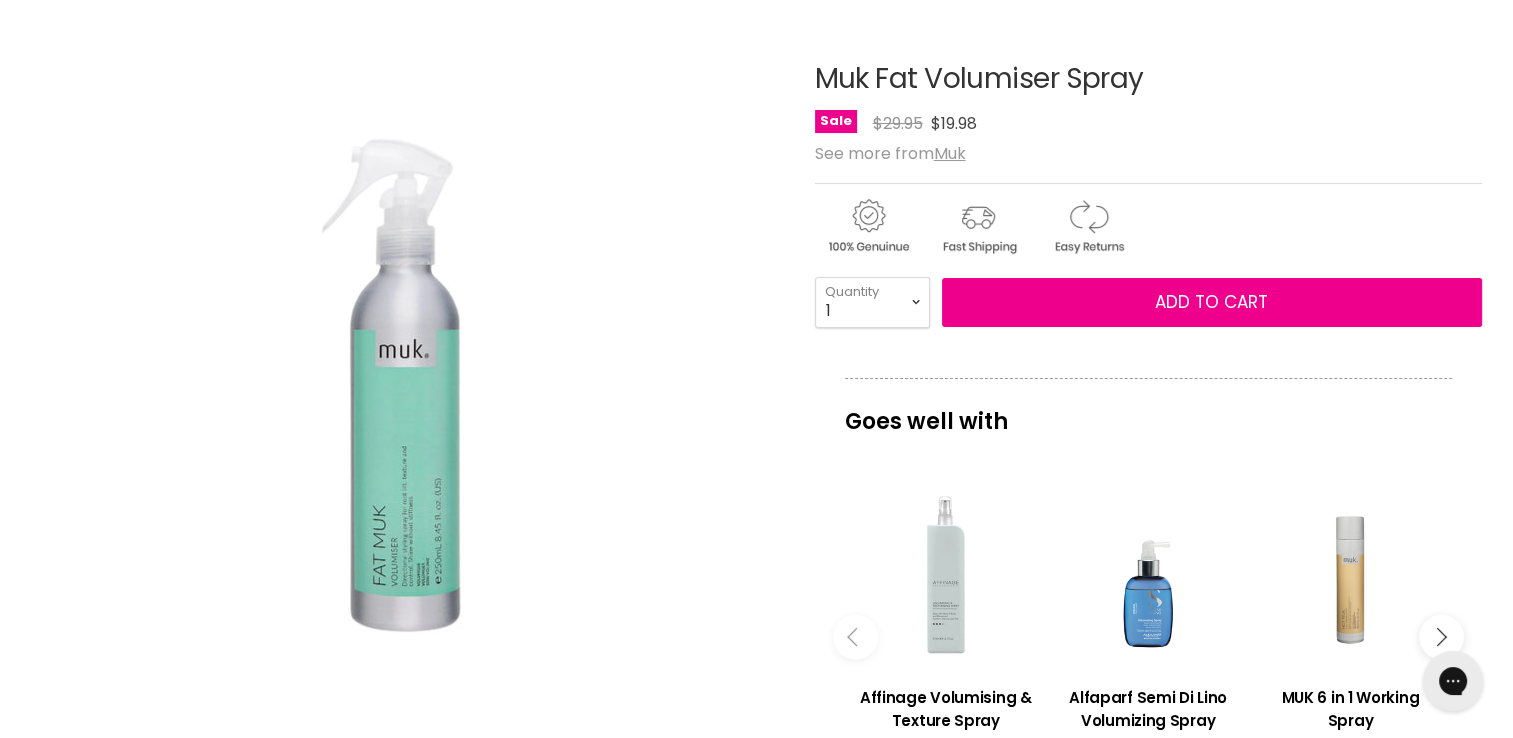 scroll, scrollTop: 213, scrollLeft: 0, axis: vertical 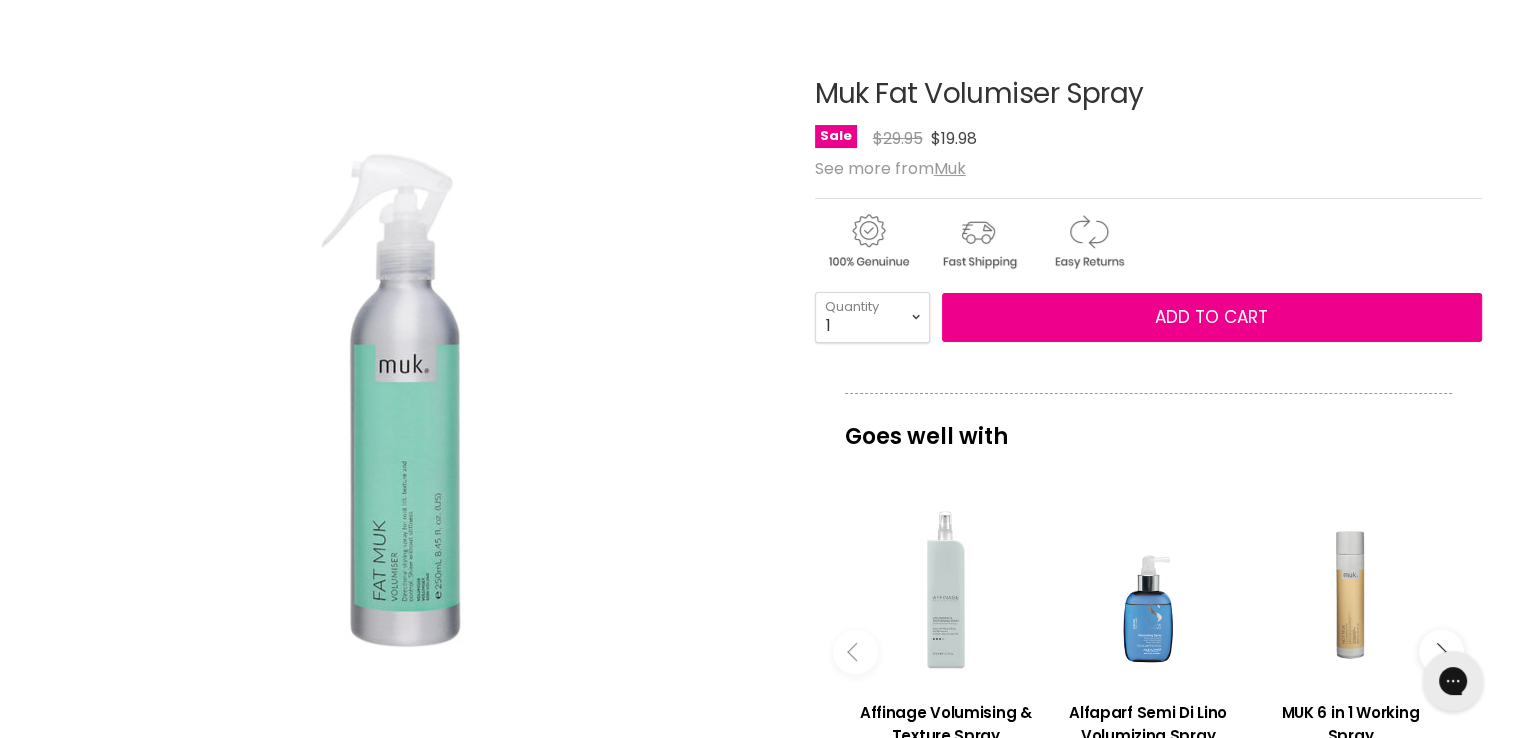 drag, startPoint x: 816, startPoint y: 101, endPoint x: 1147, endPoint y: 94, distance: 331.074 